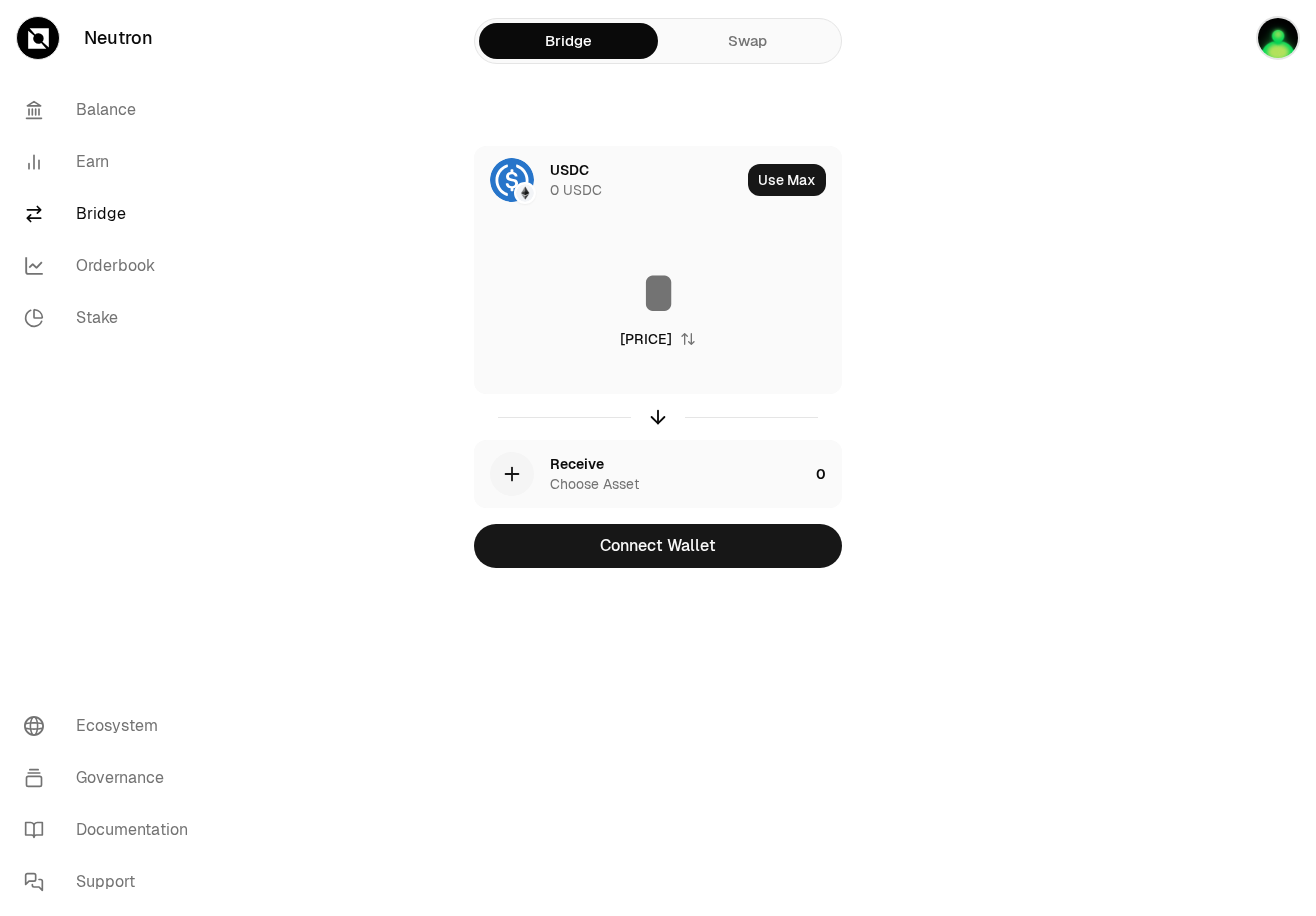 scroll, scrollTop: 0, scrollLeft: 0, axis: both 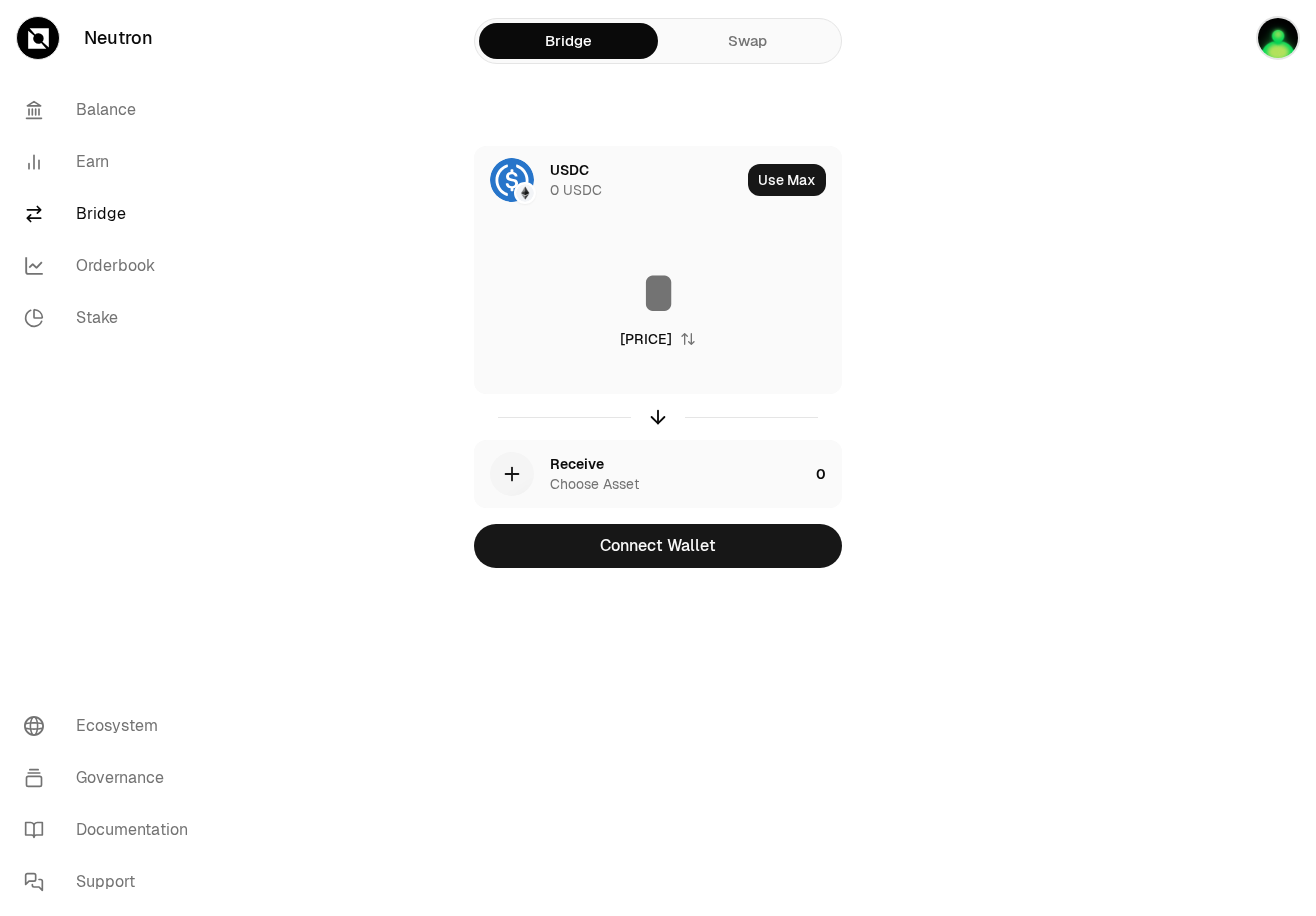 click on "USDC 0 USDC" at bounding box center (645, 180) 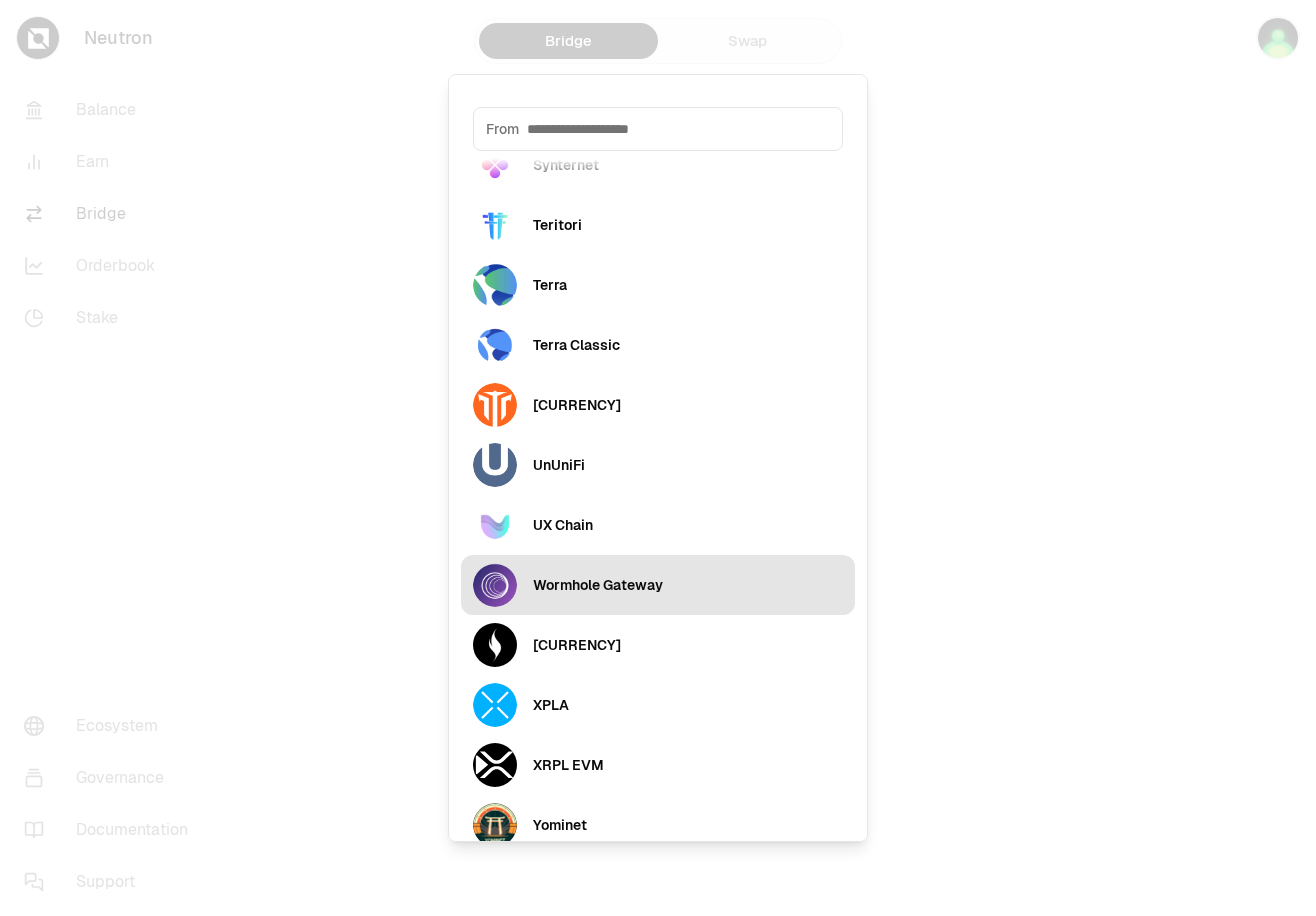 scroll, scrollTop: 7157, scrollLeft: 0, axis: vertical 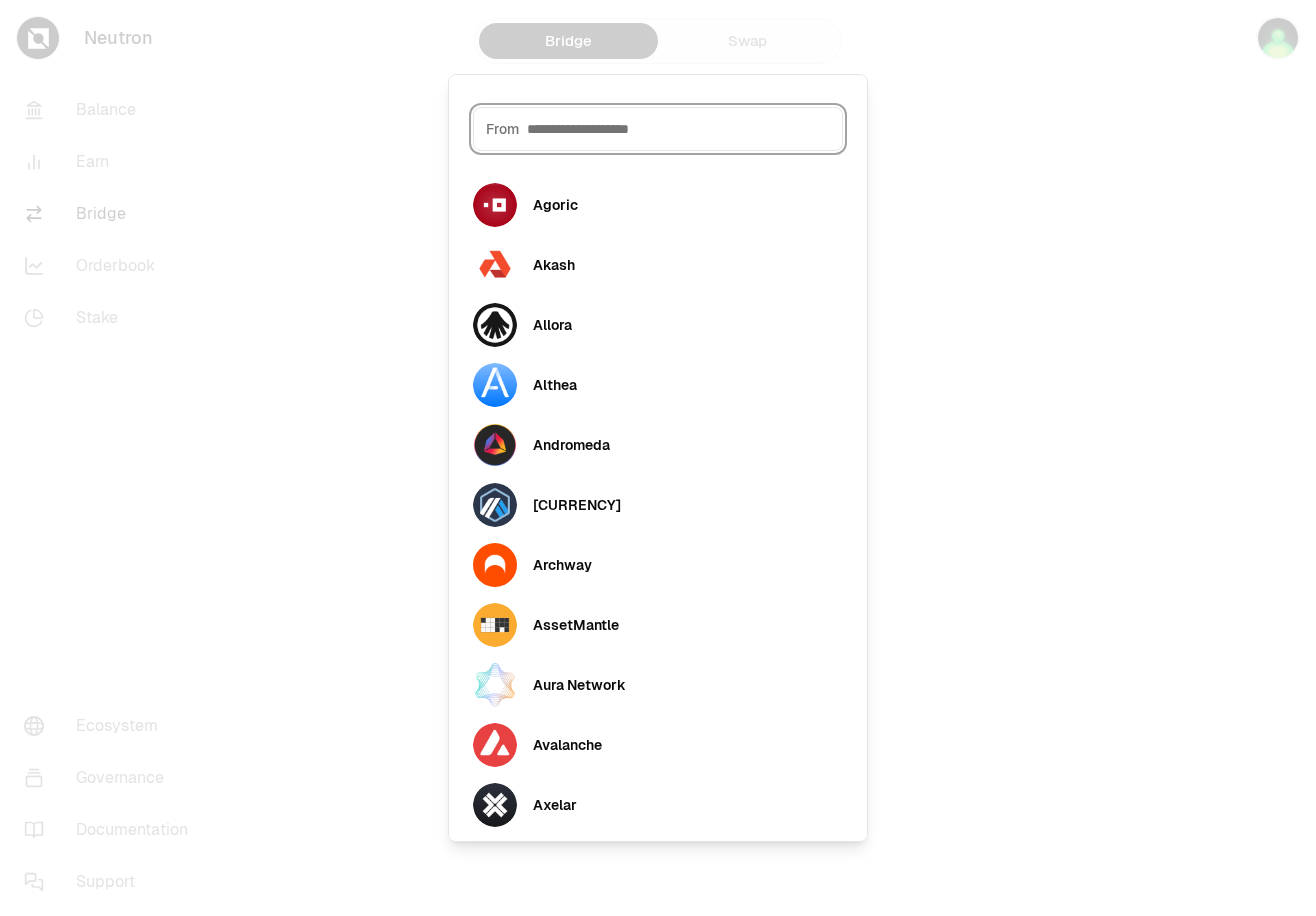 click at bounding box center [678, 129] 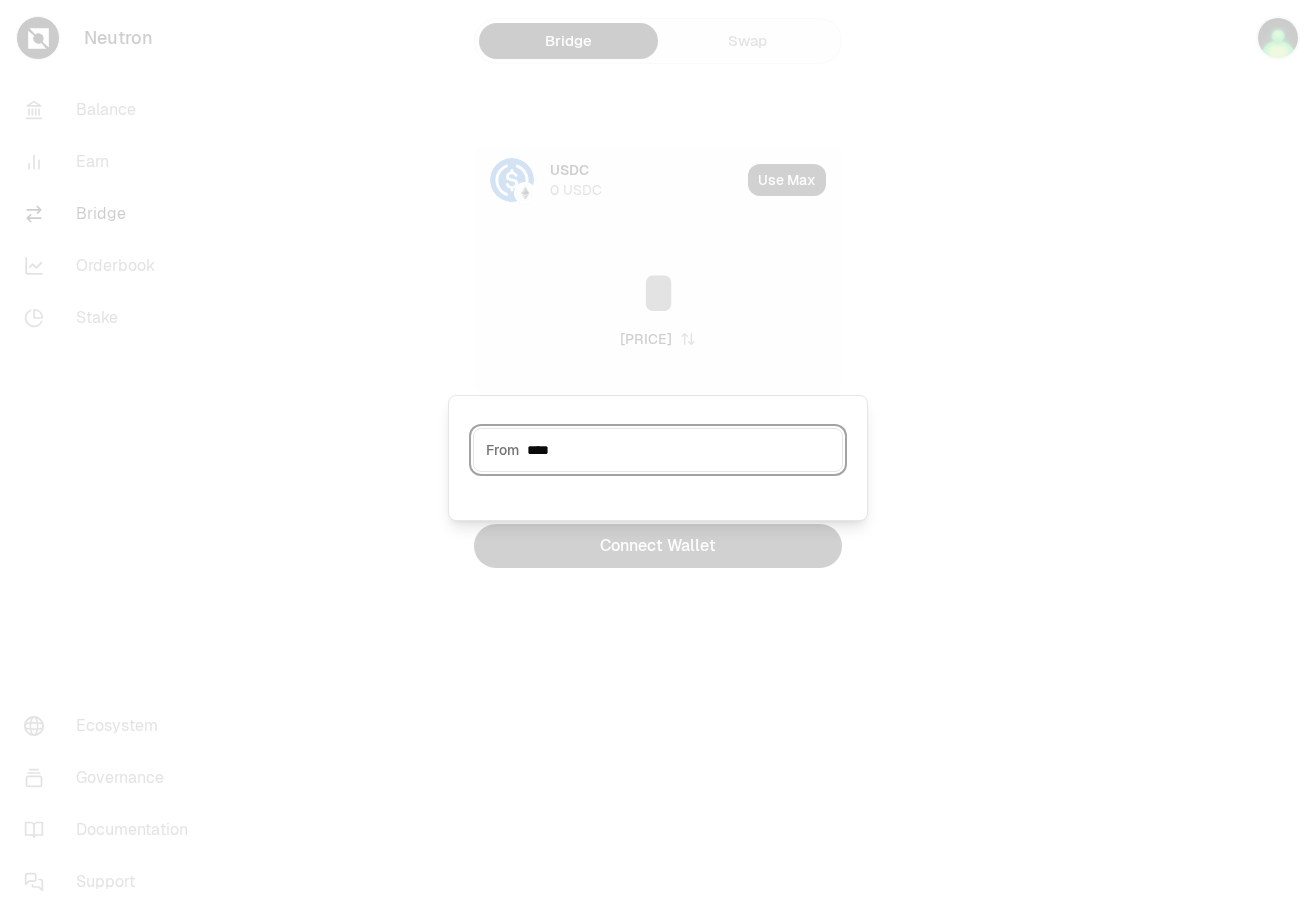 type on "****" 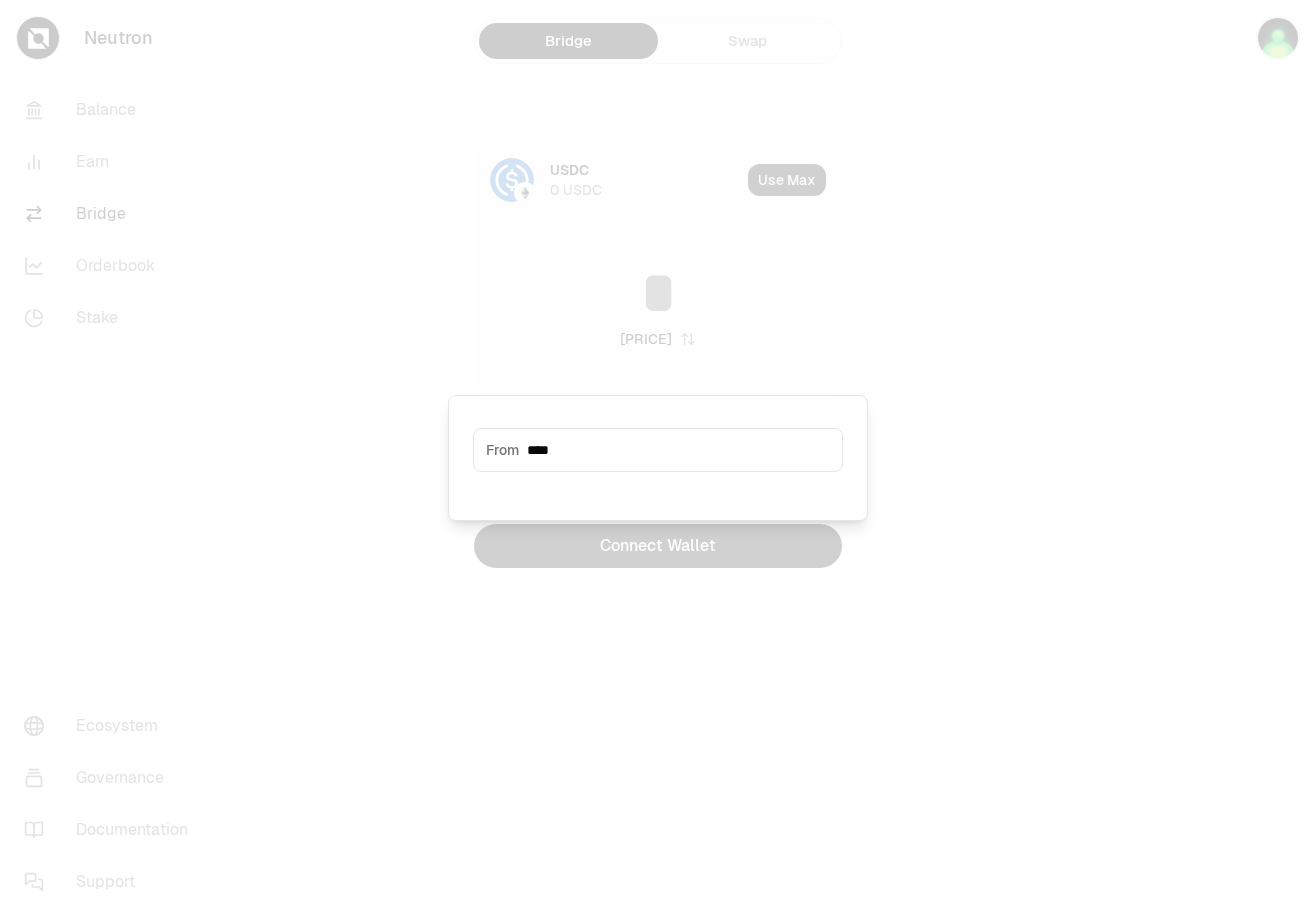 click at bounding box center [658, 458] 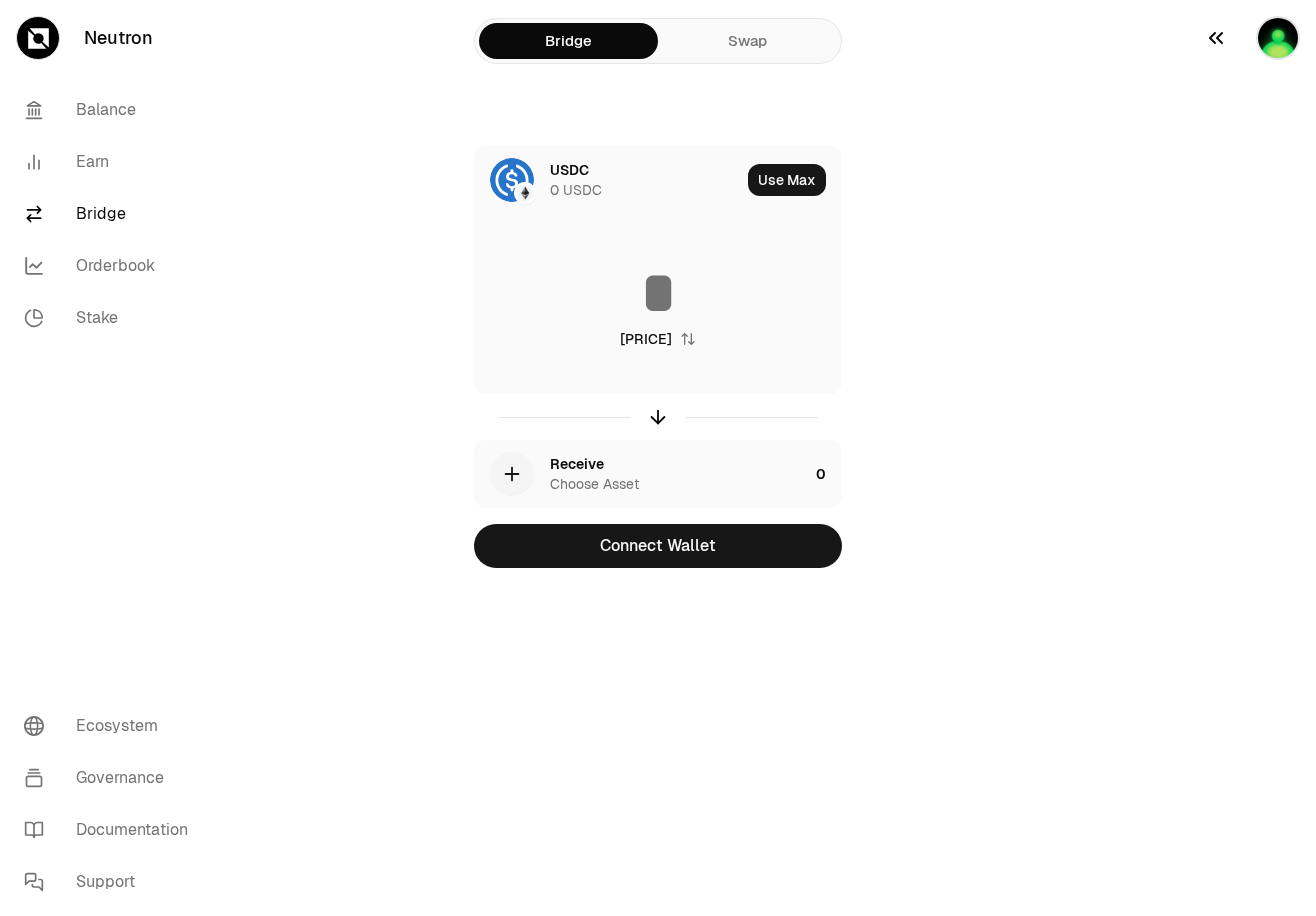 click at bounding box center (1252, 38) 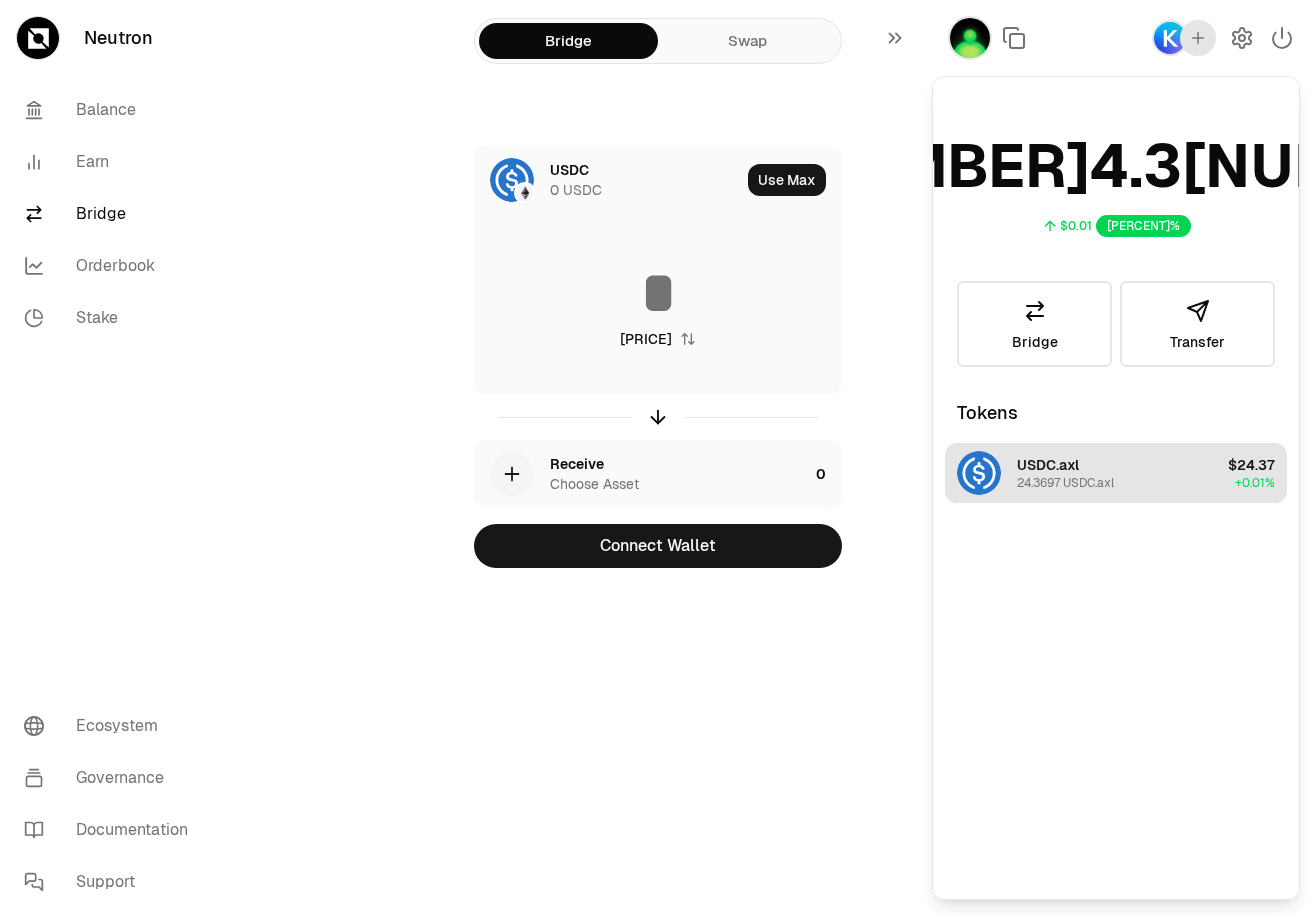 click on "USDC.axl" at bounding box center (1048, 465) 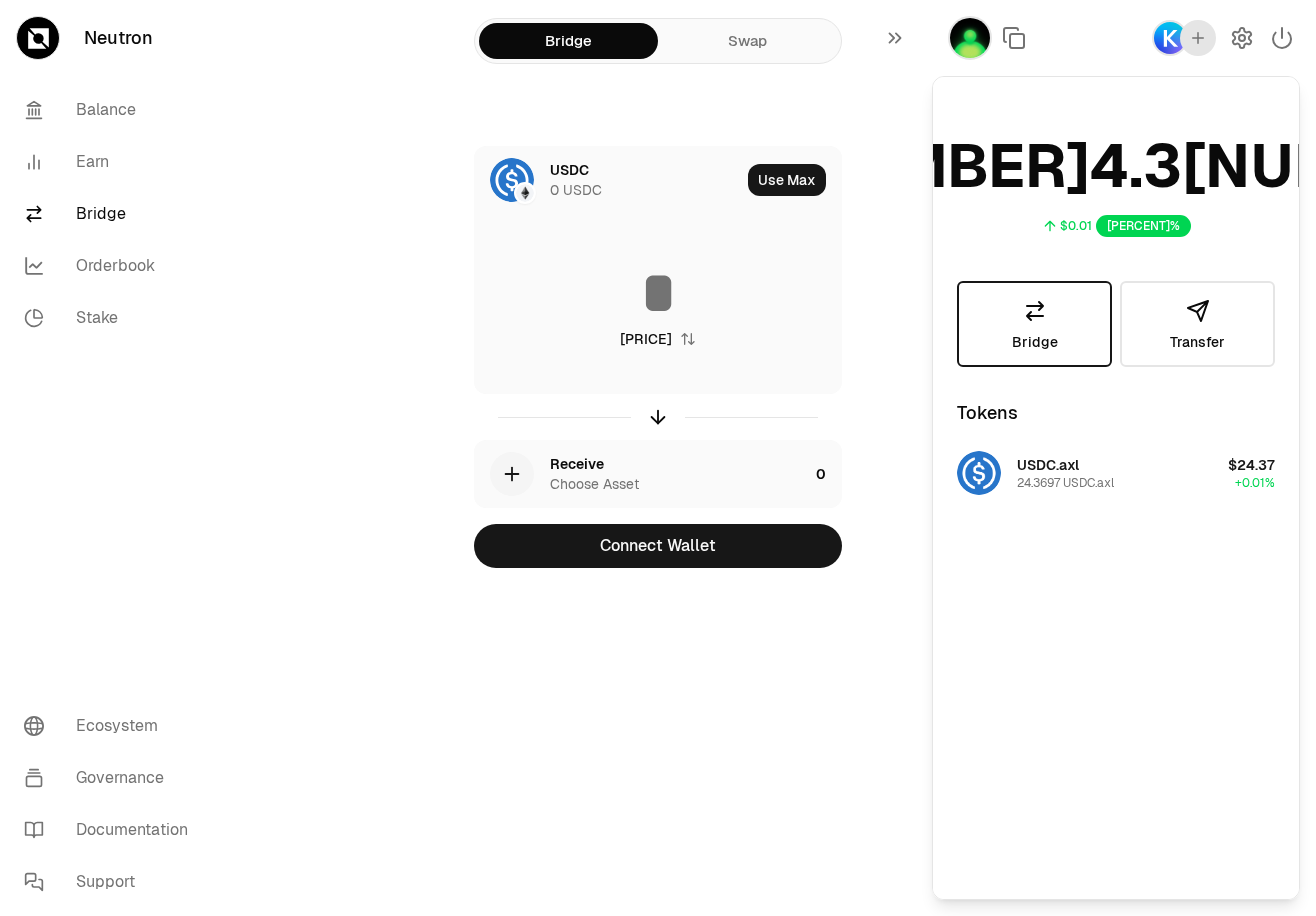 click on "Bridge" at bounding box center (1035, 342) 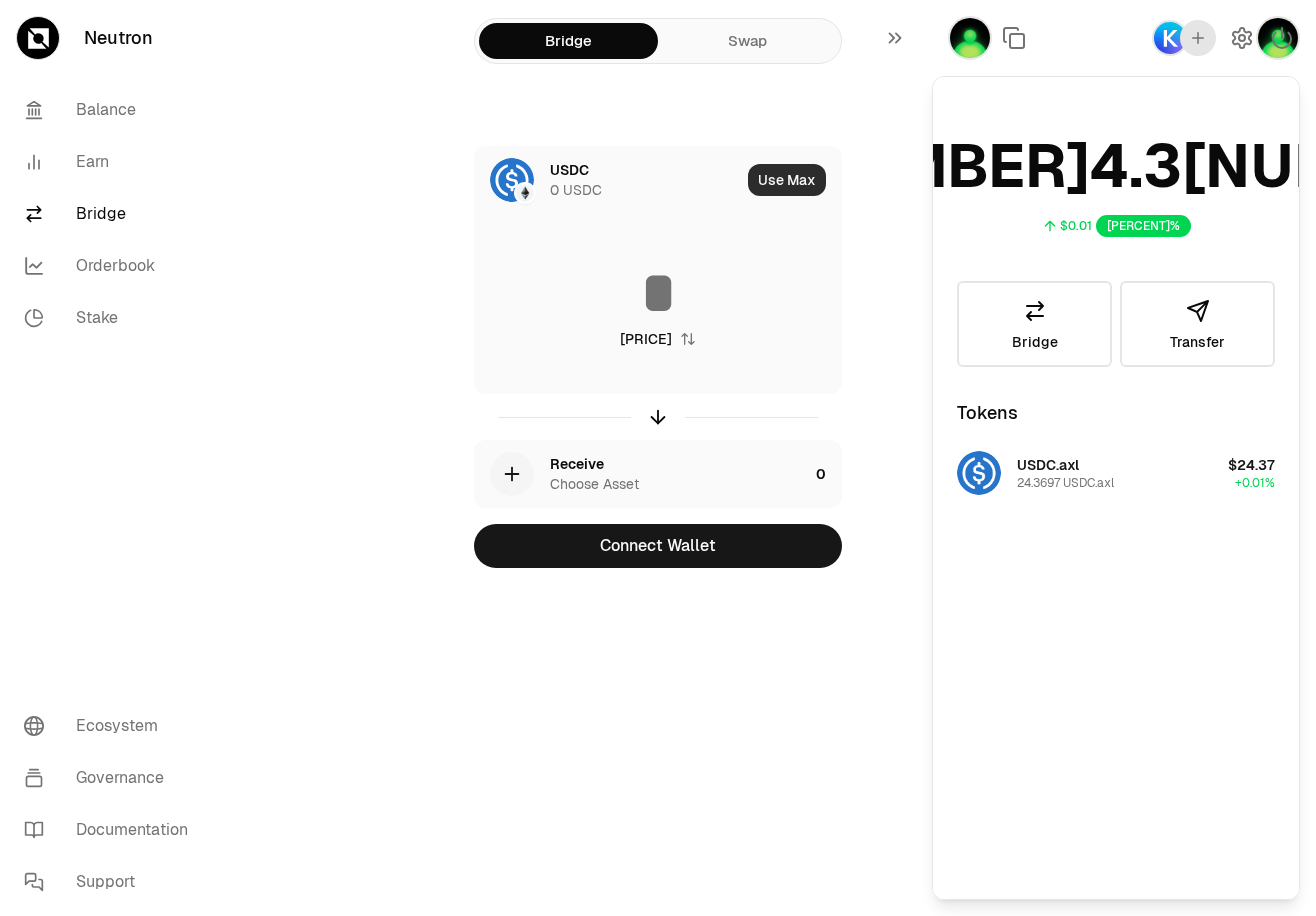 click on "Use Max" at bounding box center [787, 180] 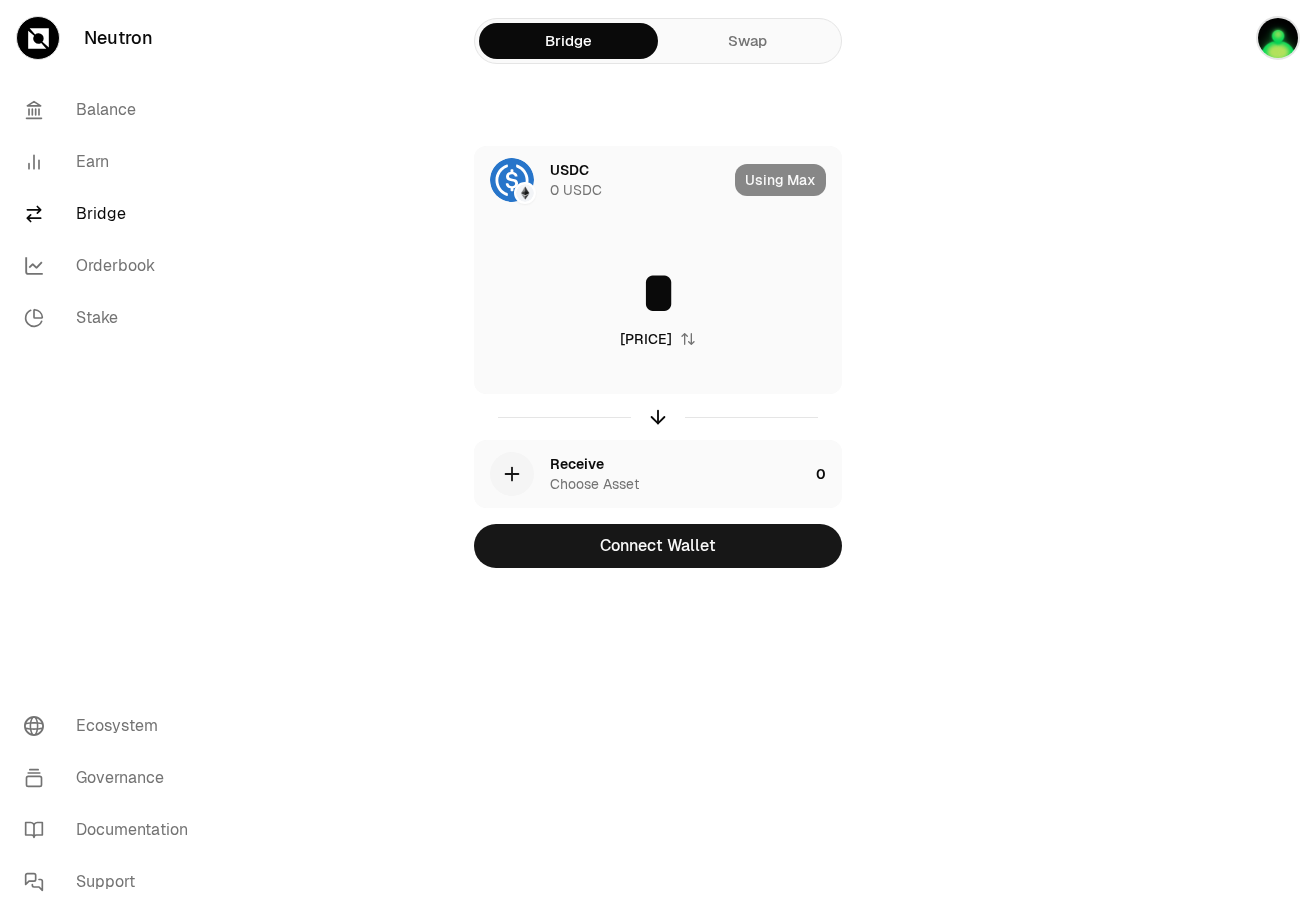 click at bounding box center (525, 193) 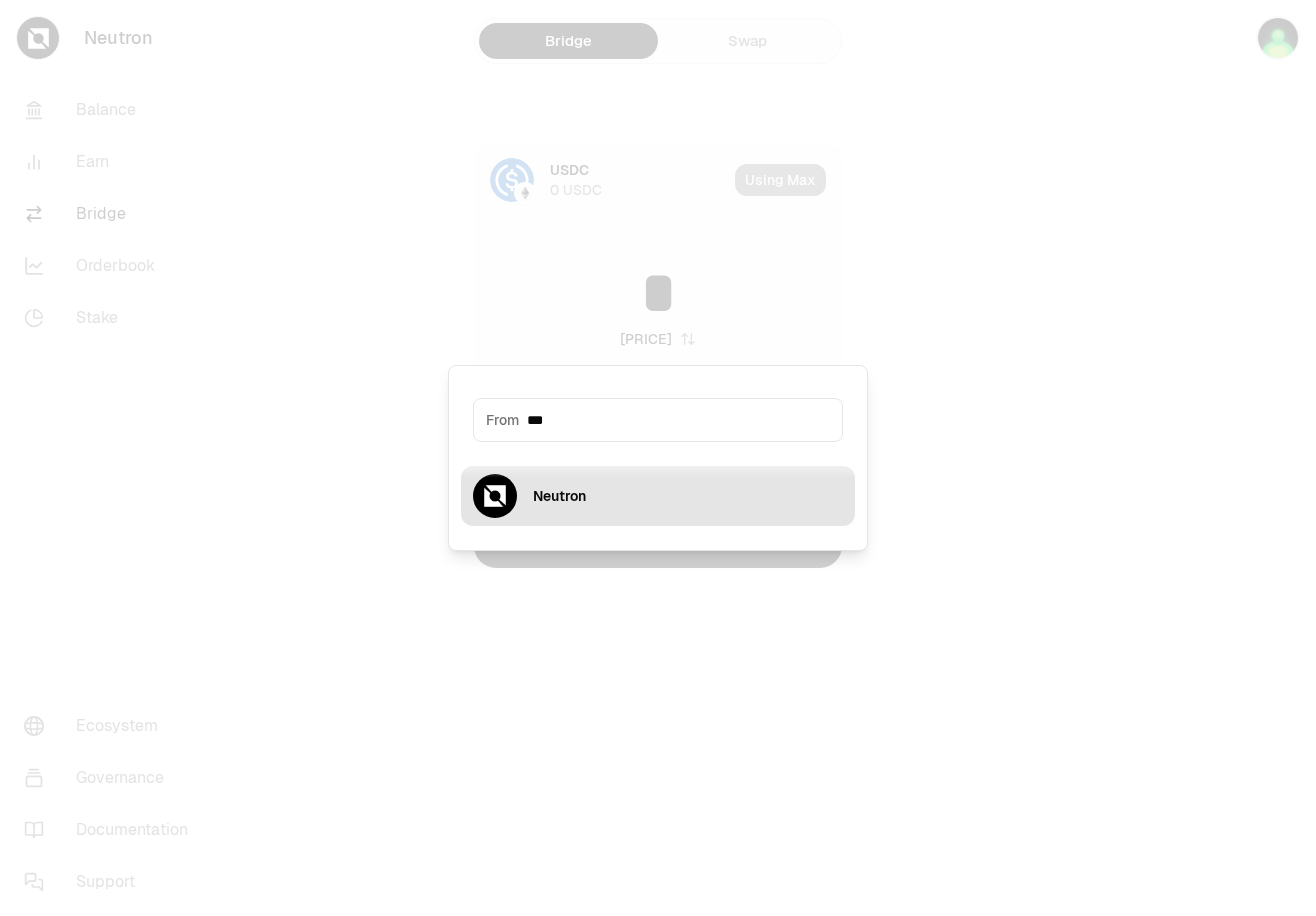 type on "***" 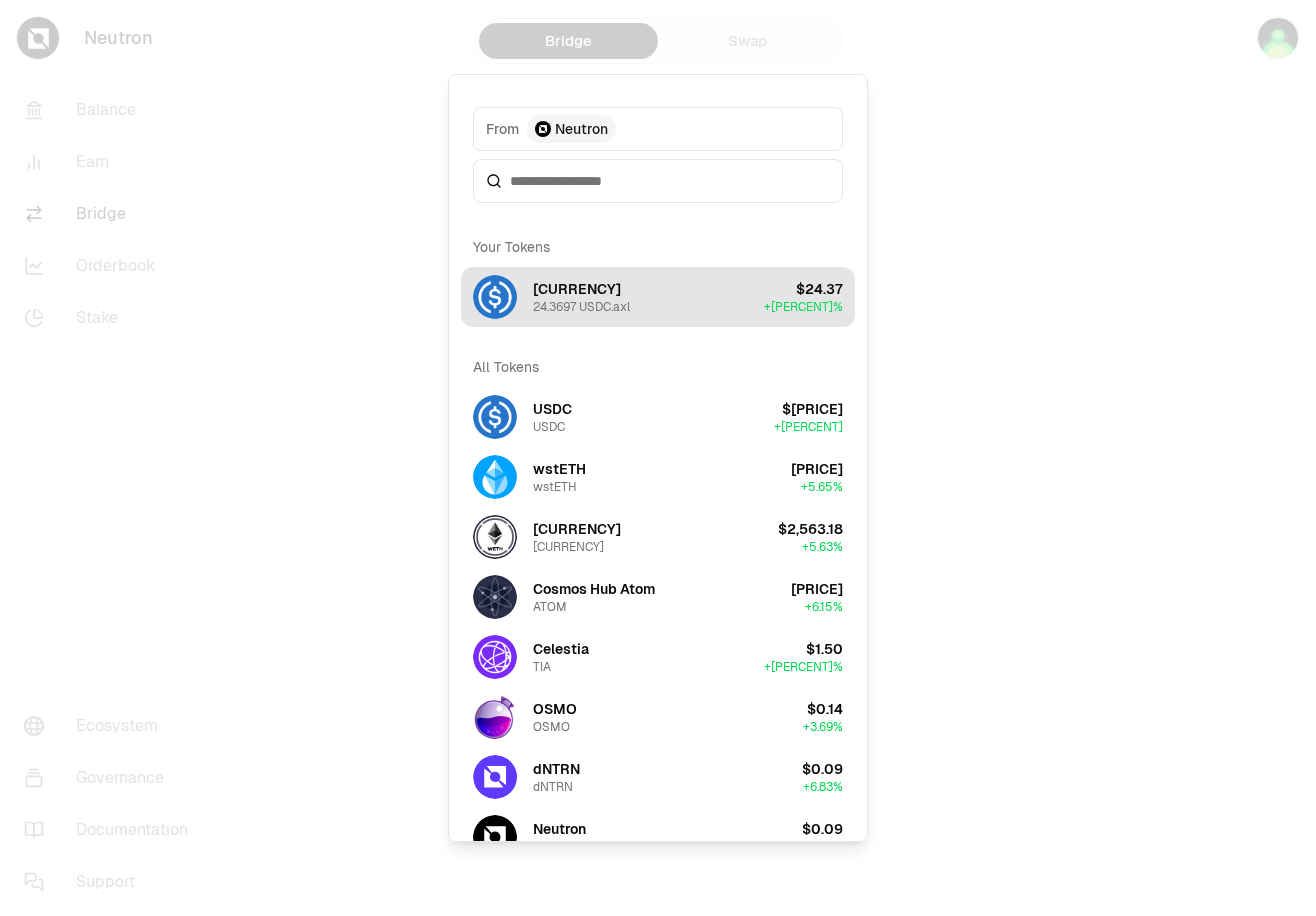 click on "[TOKEN] [TOKEN] $[PRICE] + [PERCENT]" at bounding box center (658, 297) 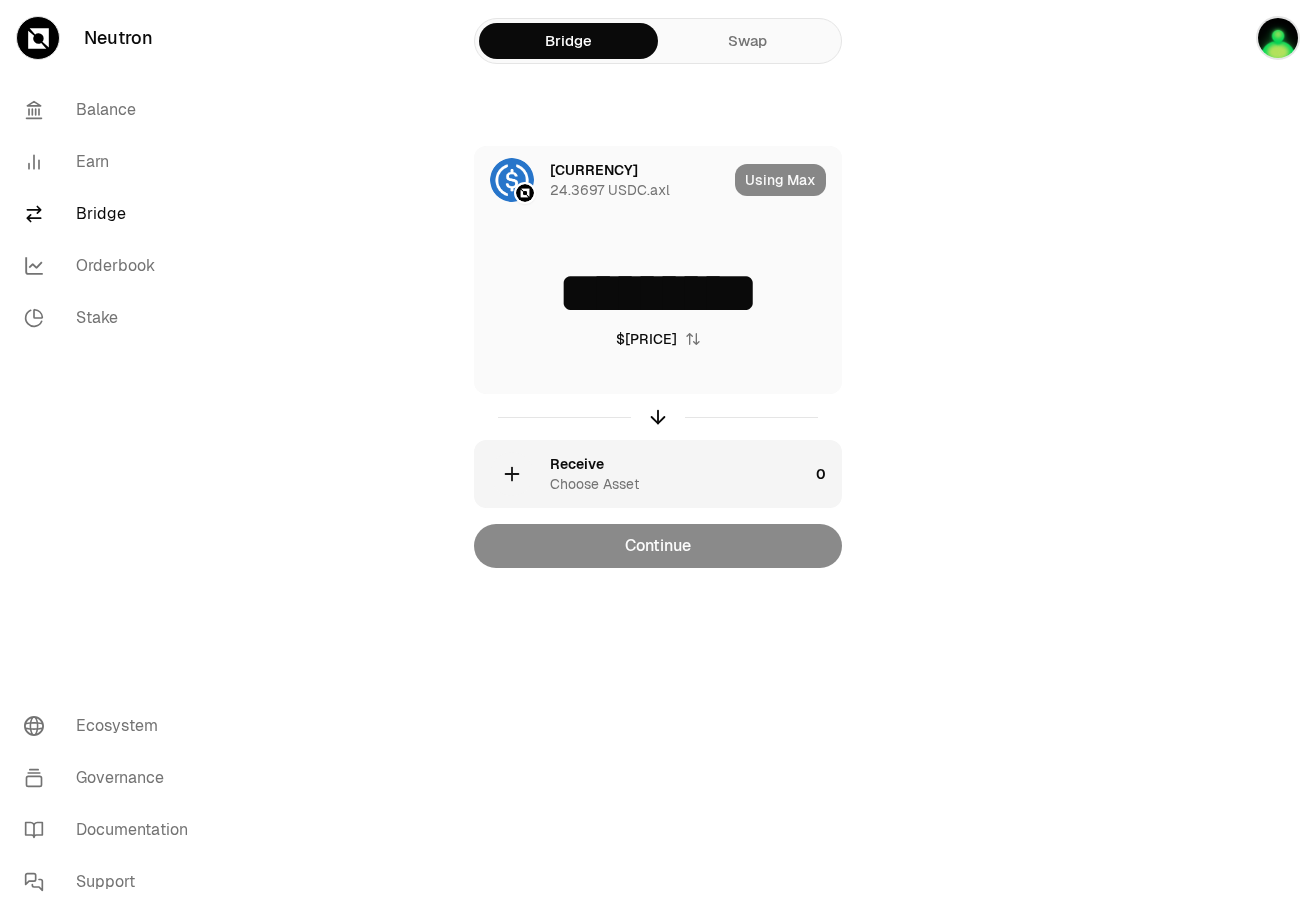 click on "Choose Asset" at bounding box center [594, 484] 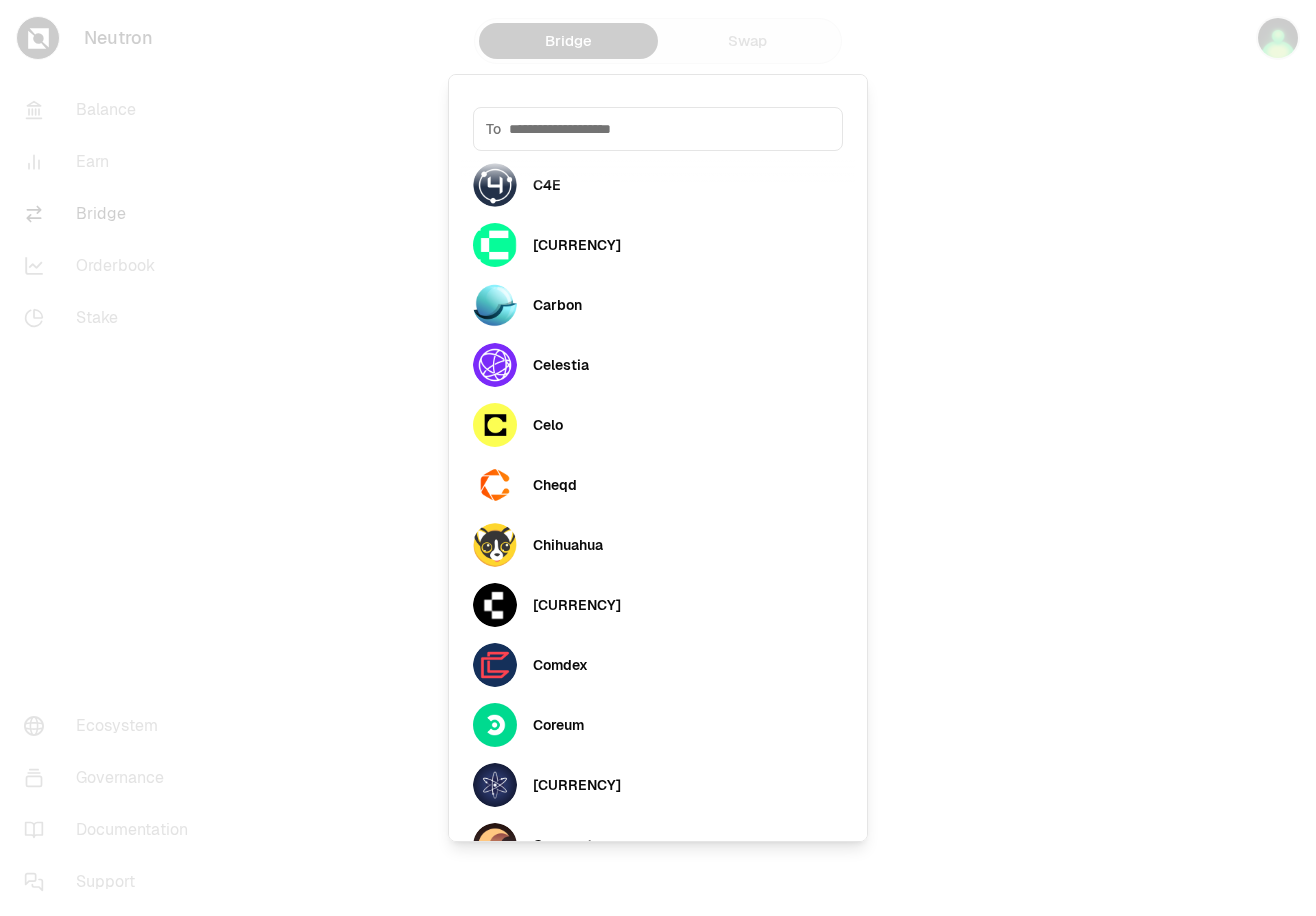 scroll, scrollTop: 1500, scrollLeft: 0, axis: vertical 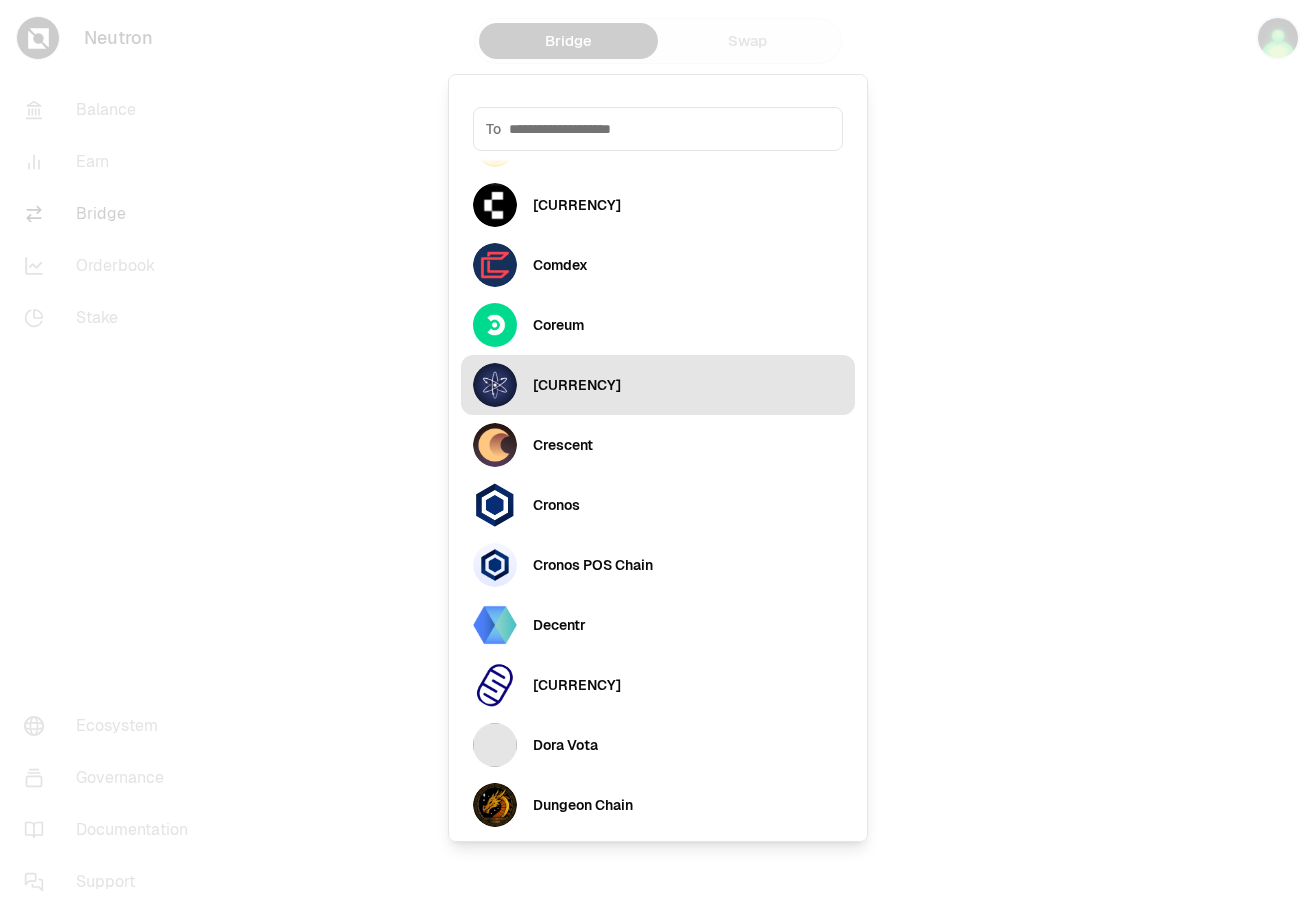 click on "[CURRENCY]" at bounding box center [658, 385] 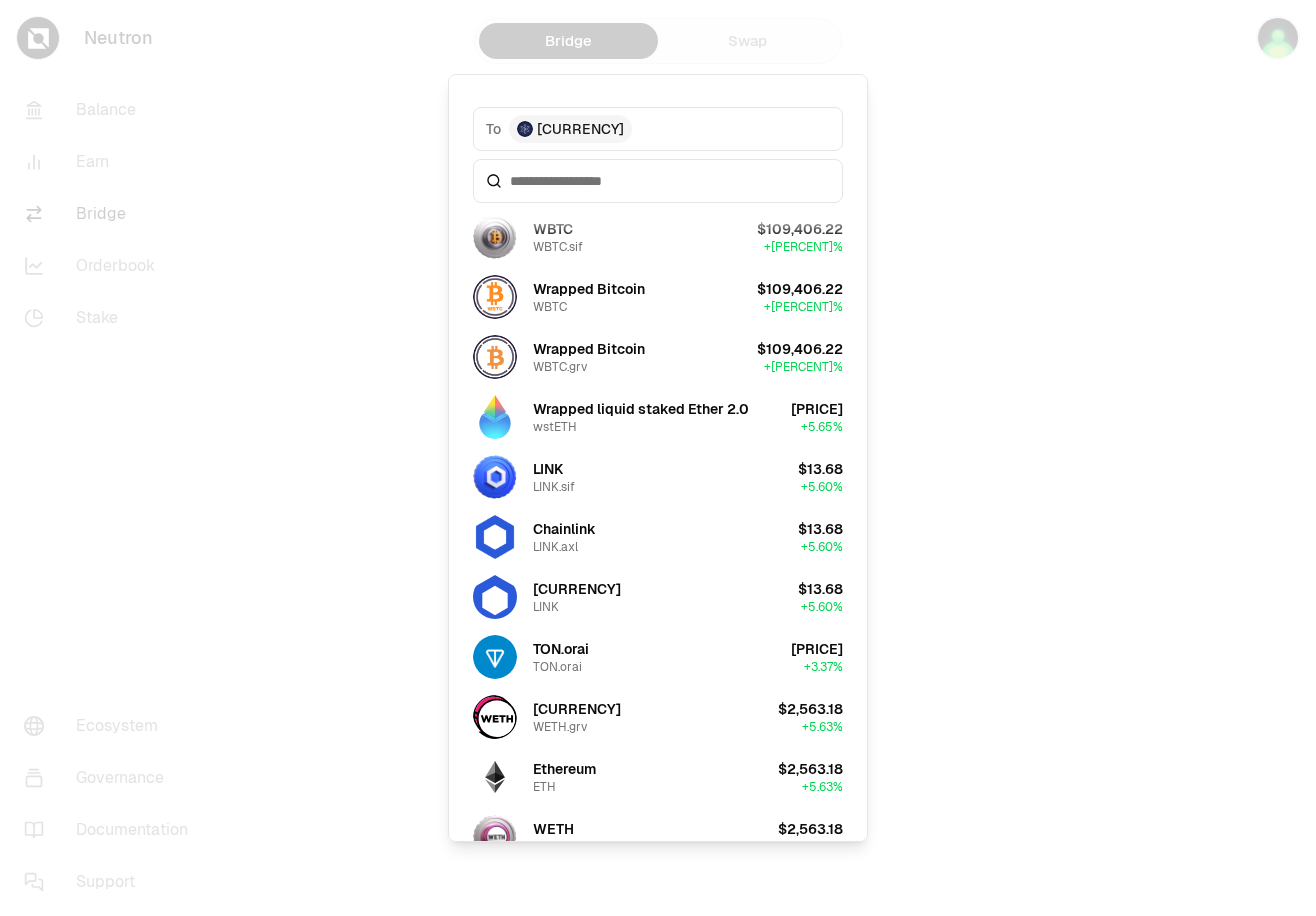 scroll, scrollTop: 0, scrollLeft: 0, axis: both 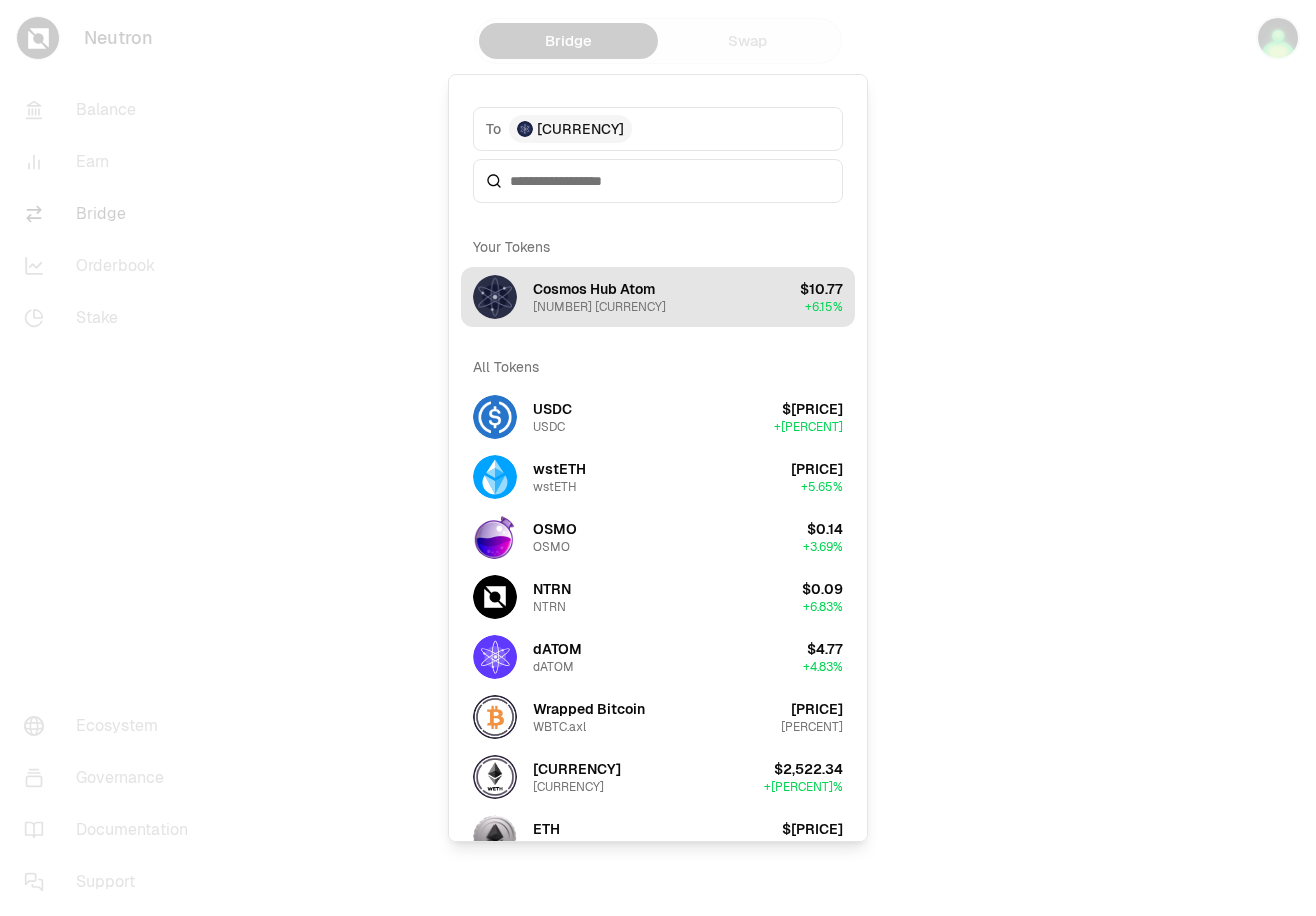 click on "Cosmos Hub Atom 2.547 ATOM" at bounding box center [599, 297] 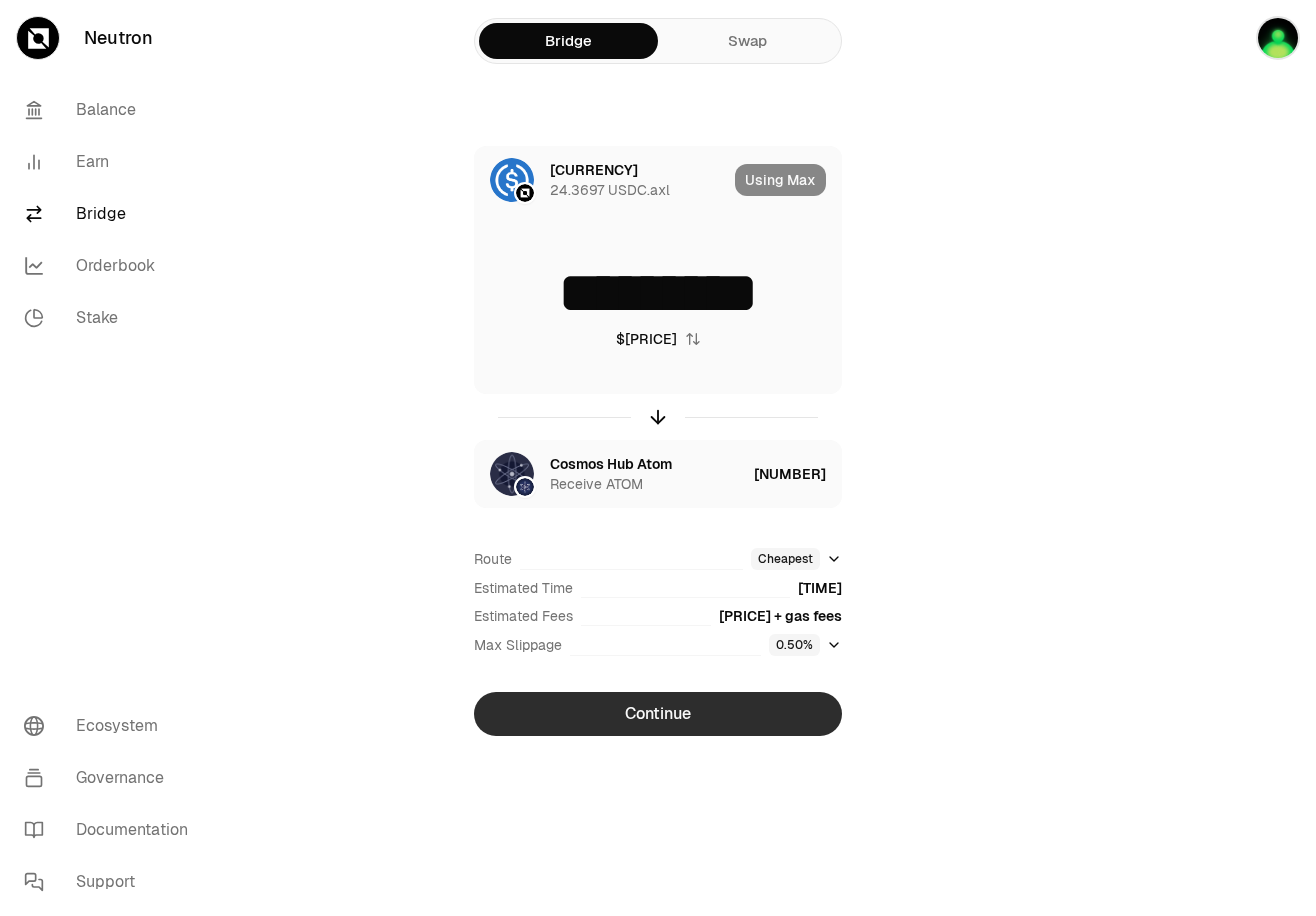 click on "Continue" at bounding box center (658, 714) 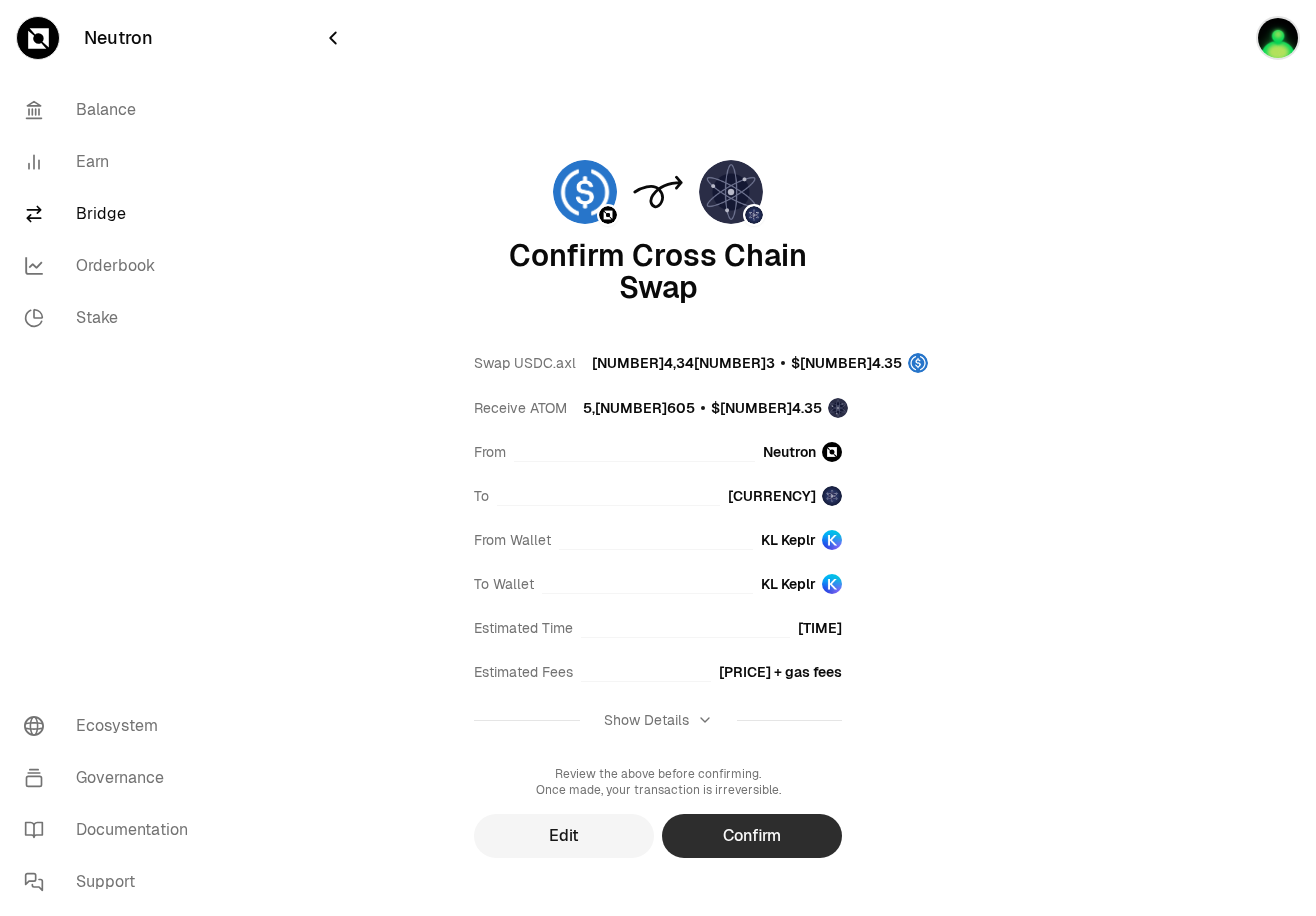 click on "Confirm" at bounding box center (752, 836) 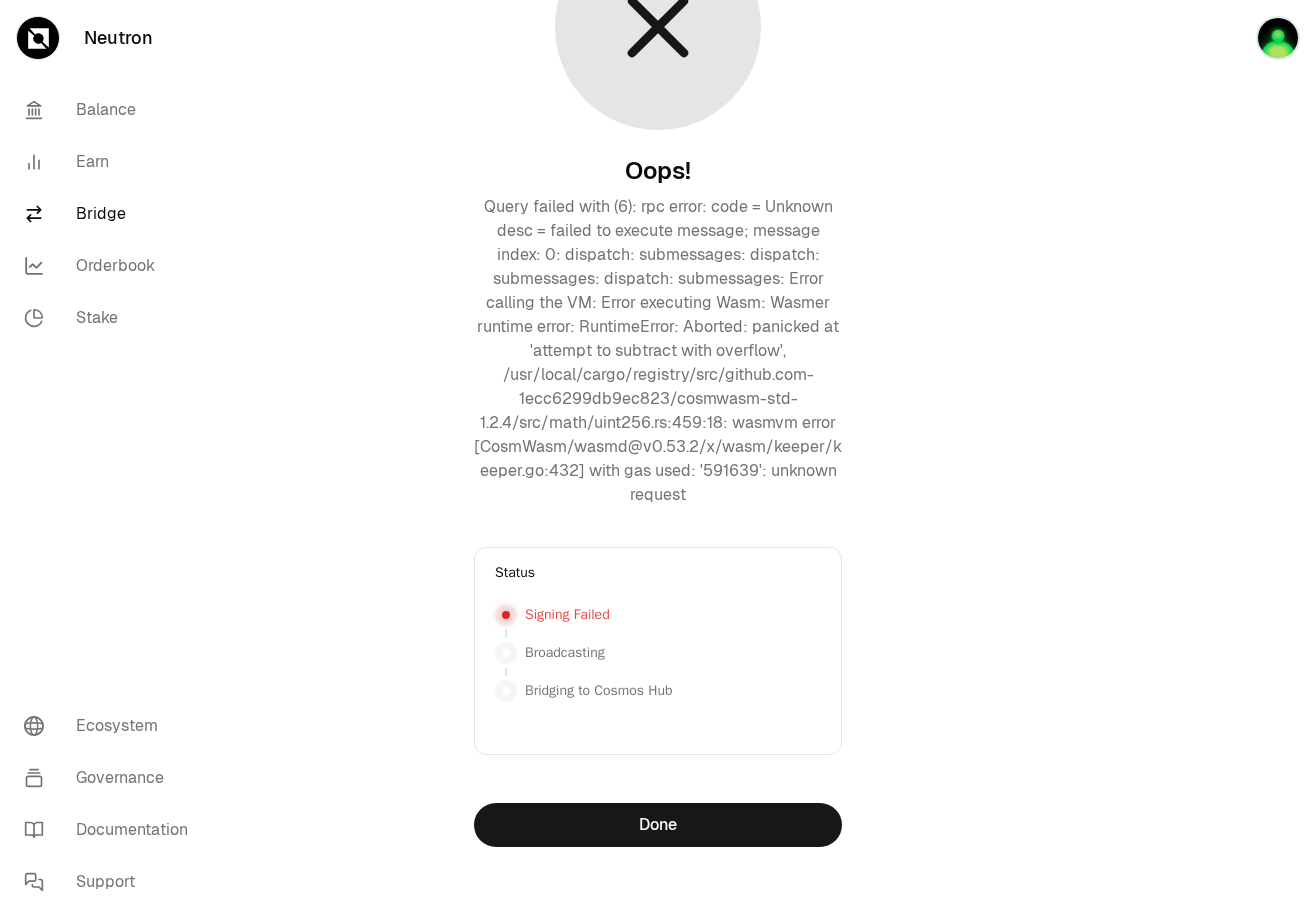 scroll, scrollTop: 216, scrollLeft: 0, axis: vertical 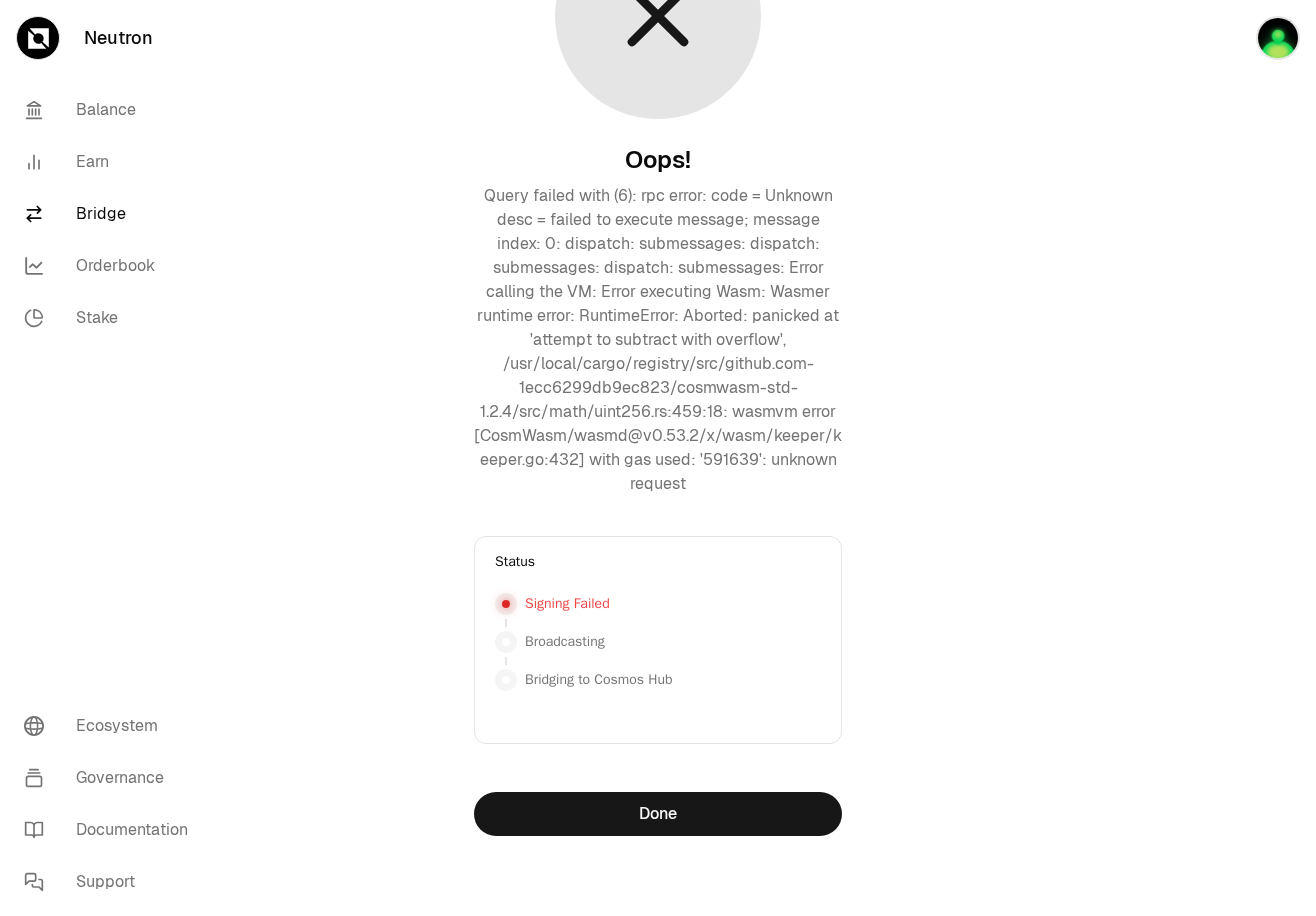 click on "Done" at bounding box center [658, 814] 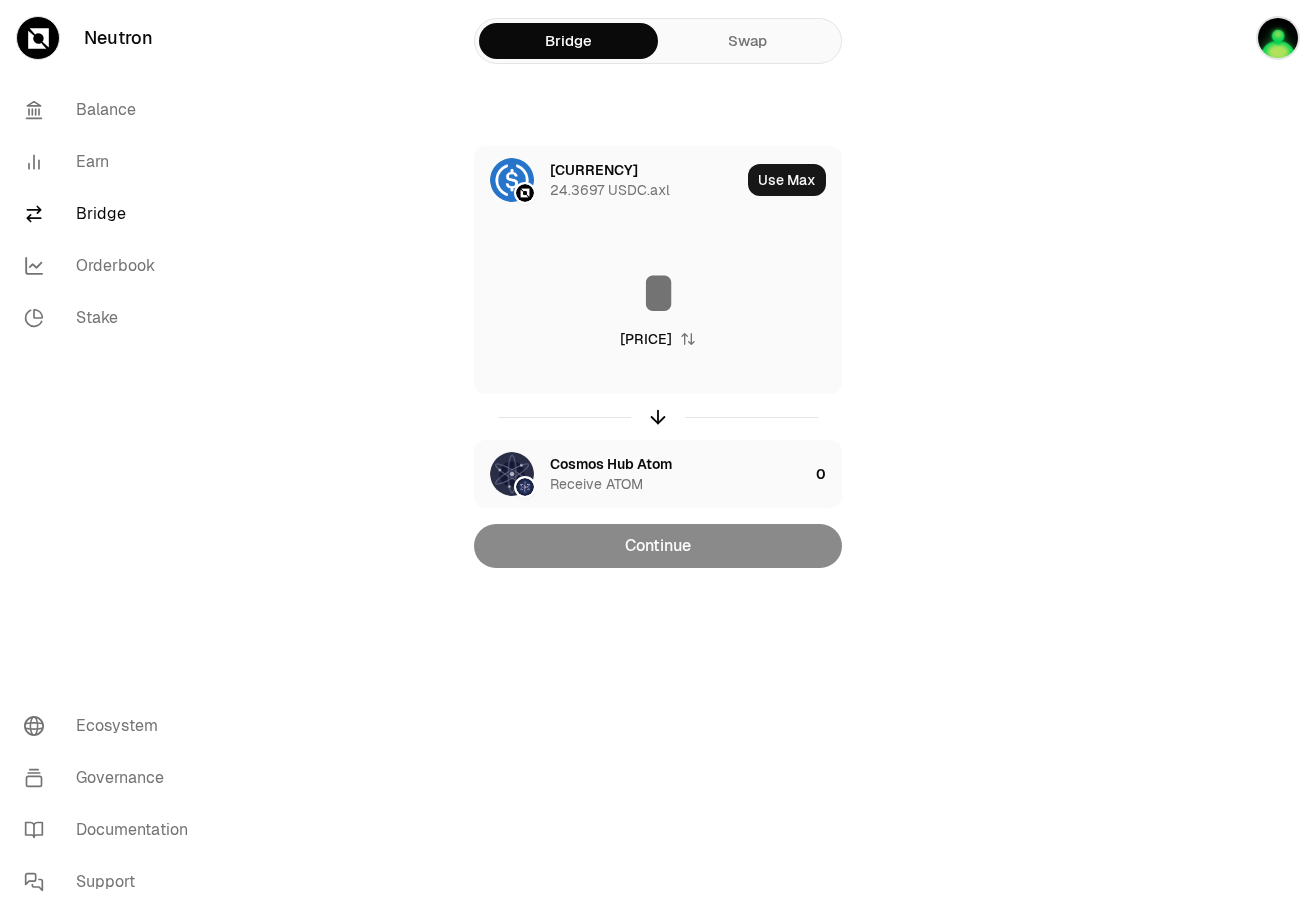 scroll, scrollTop: 0, scrollLeft: 0, axis: both 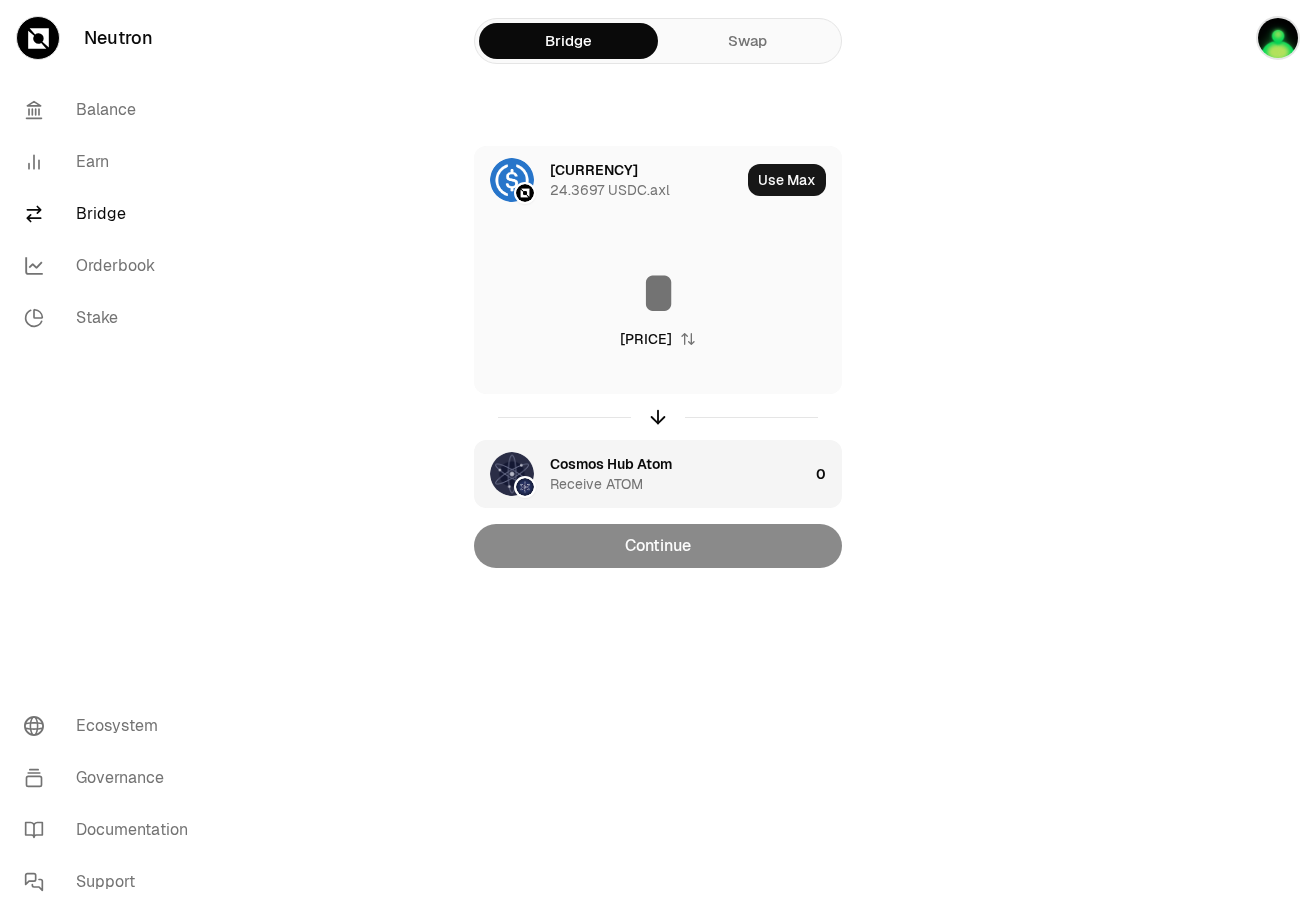 click on "Cosmos Hub Atom Receive ATOM" at bounding box center [679, 474] 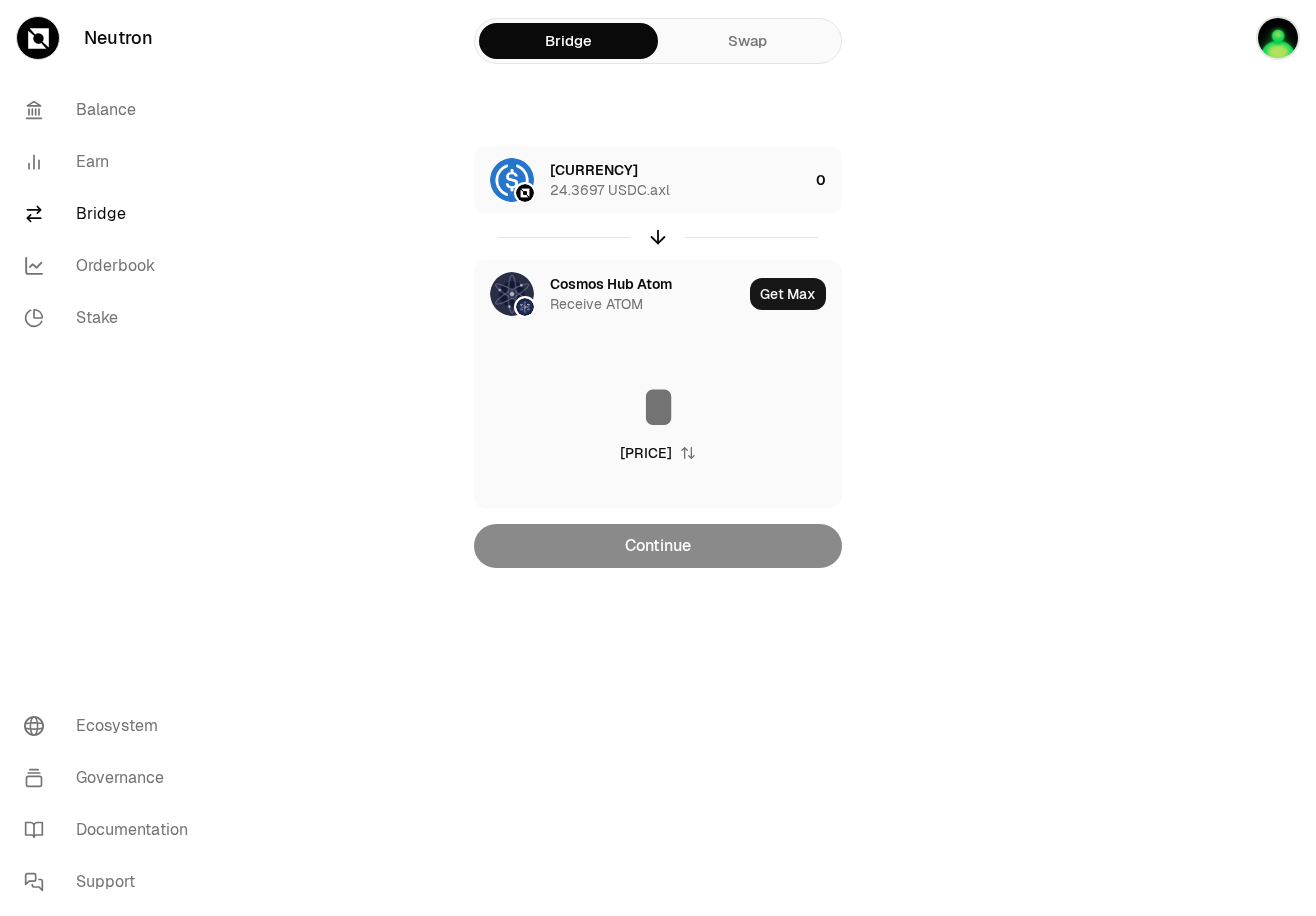 click on "Cosmos Hub Atom" at bounding box center (611, 284) 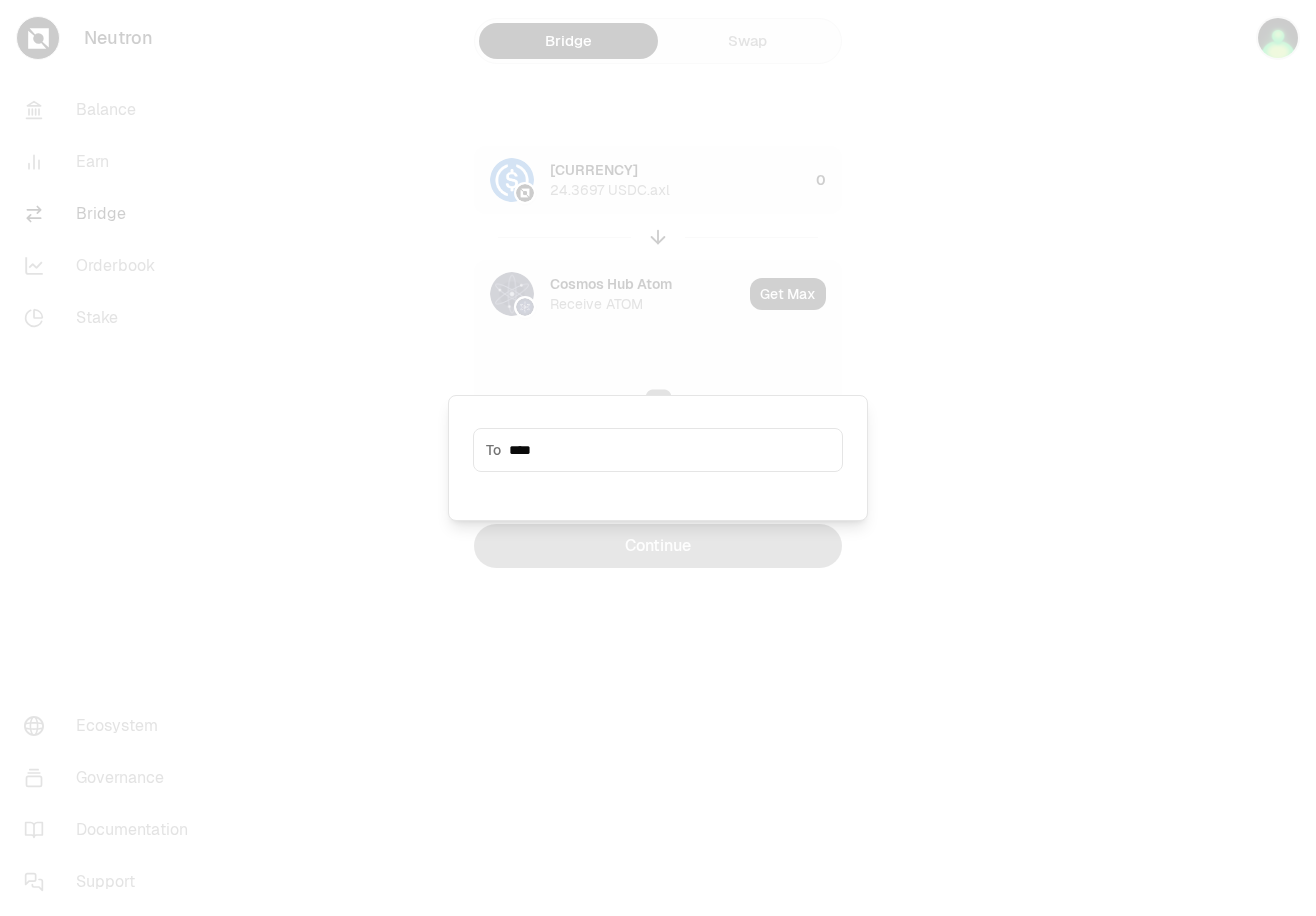 type on "****" 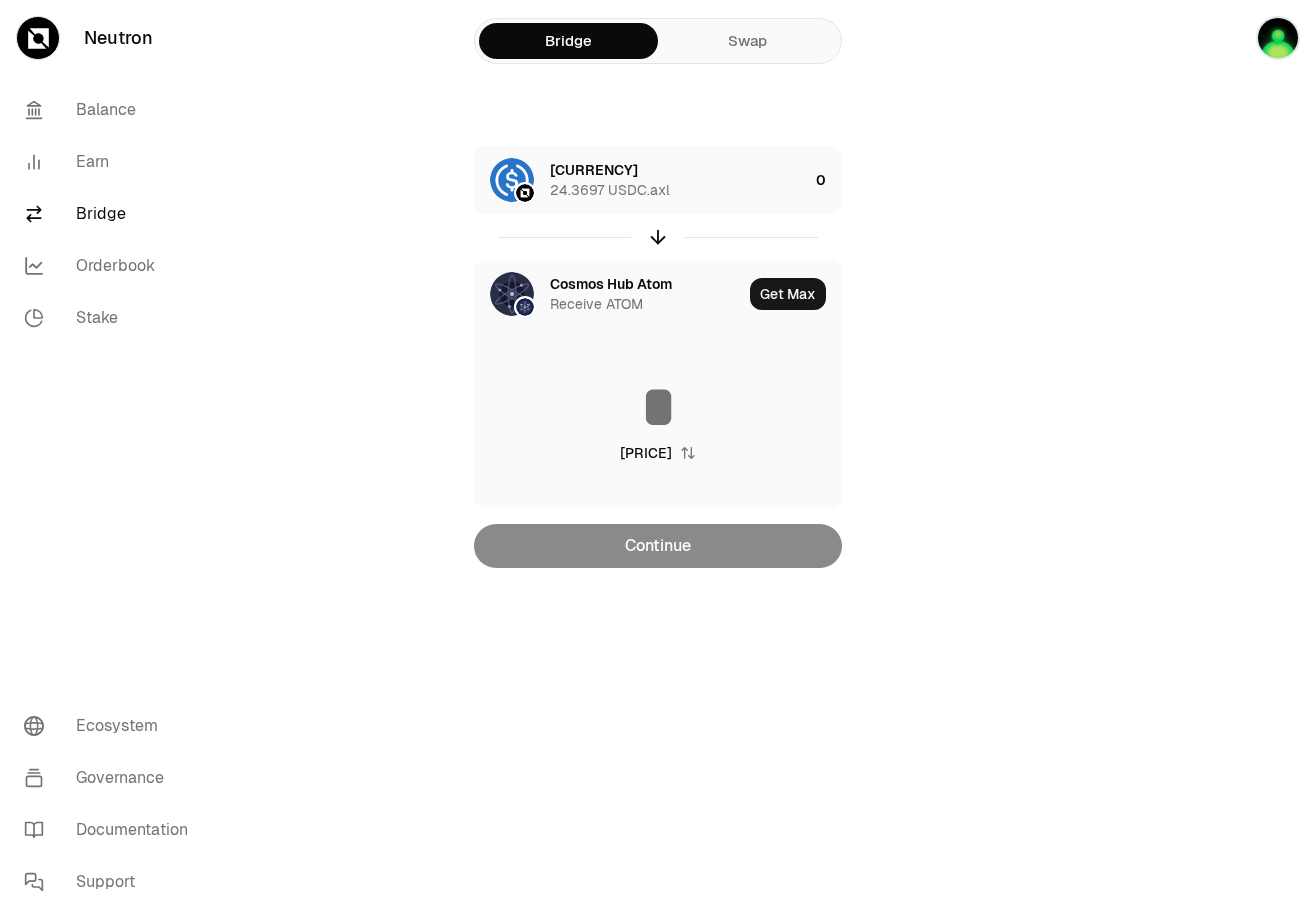click on "Cosmos Hub Atom" at bounding box center [611, 284] 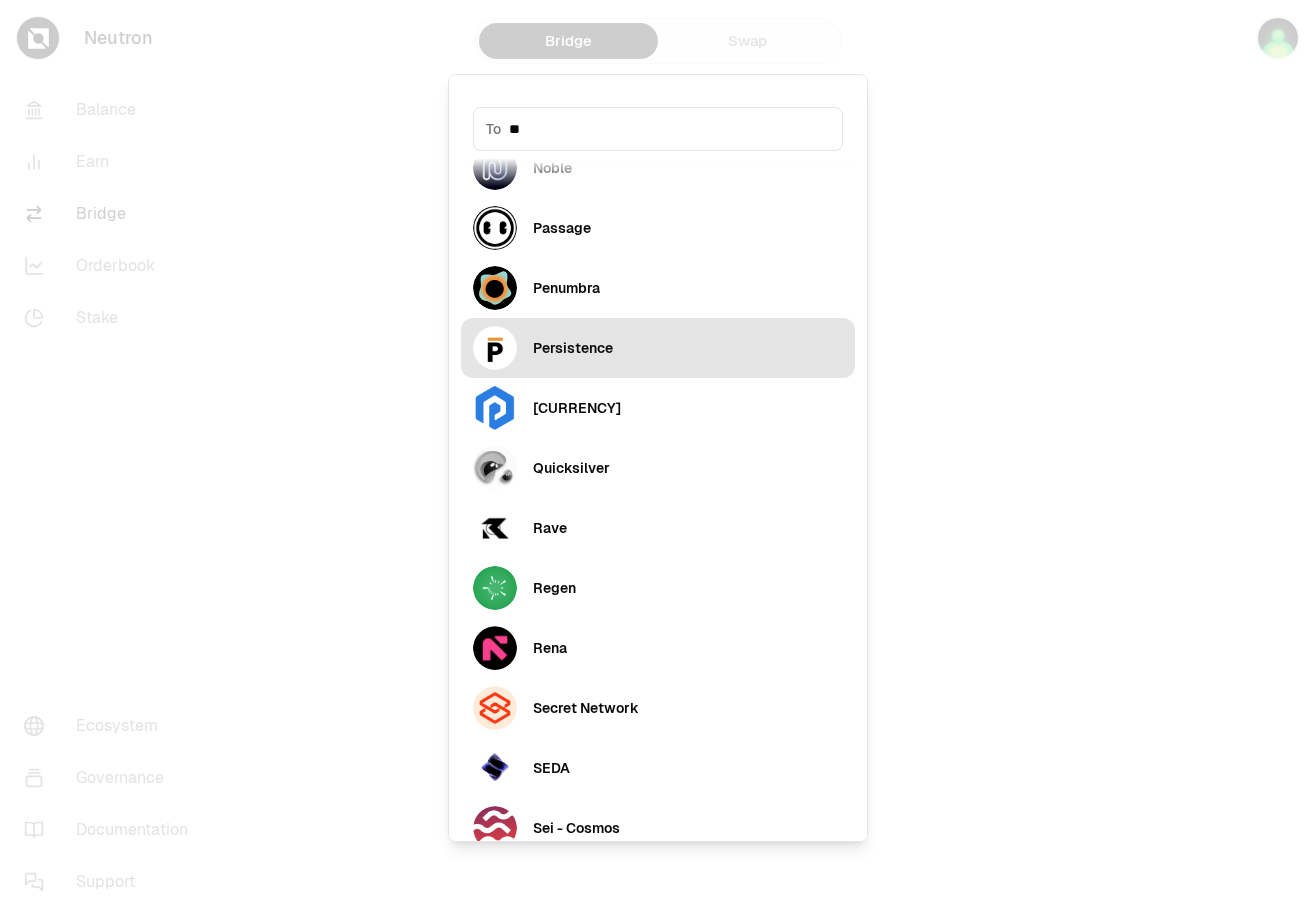 scroll, scrollTop: 0, scrollLeft: 0, axis: both 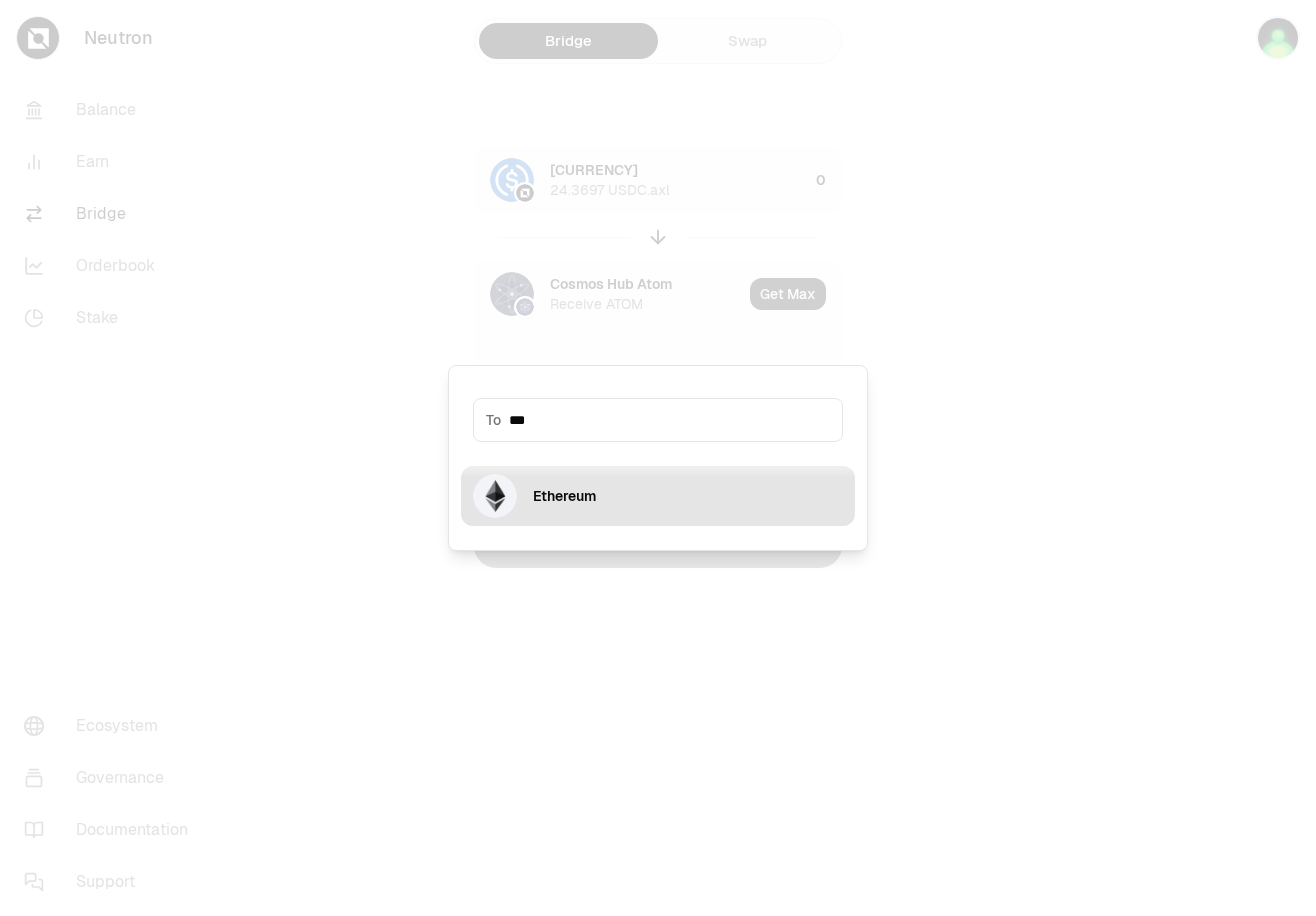 type on "***" 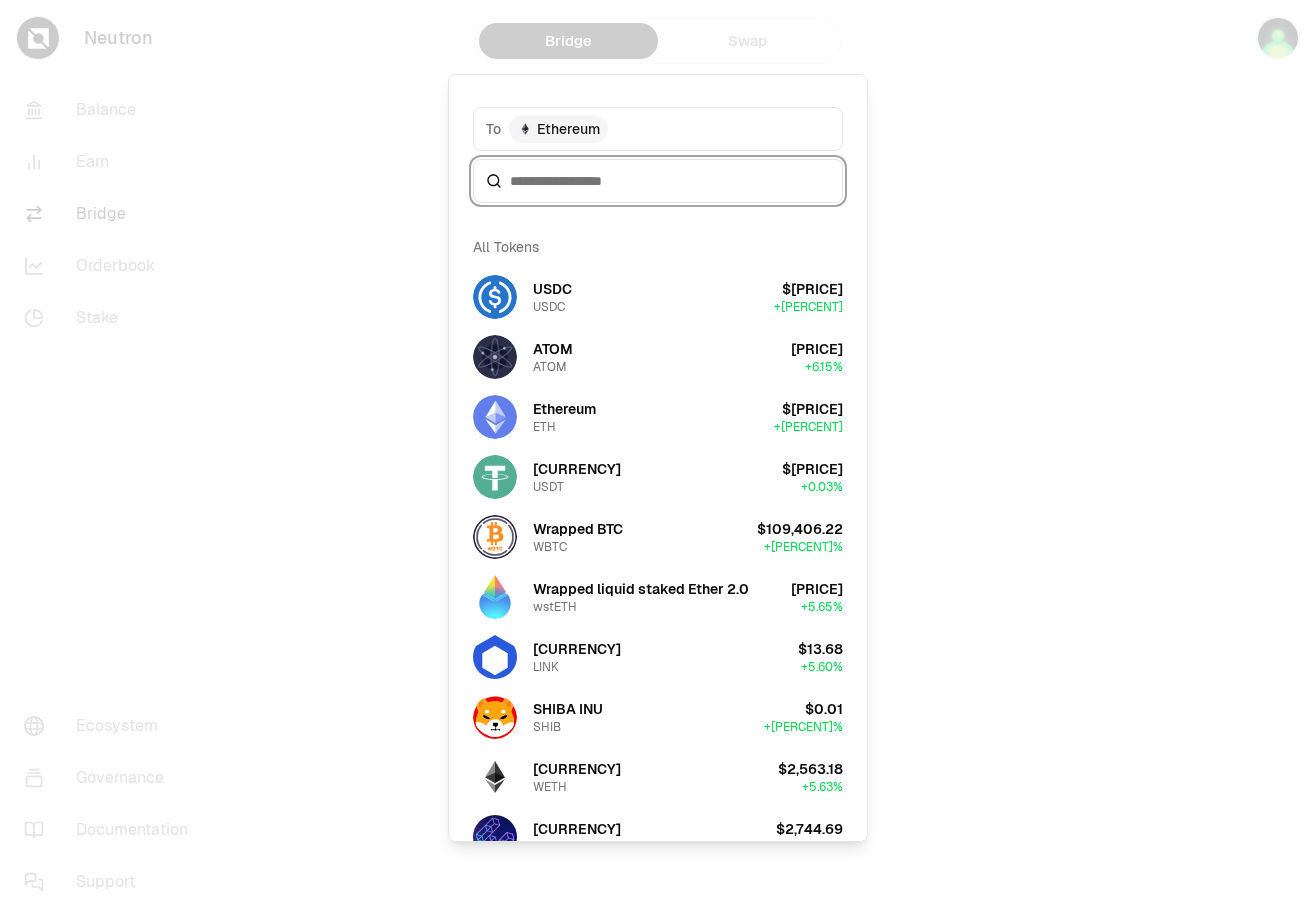 click at bounding box center (670, 181) 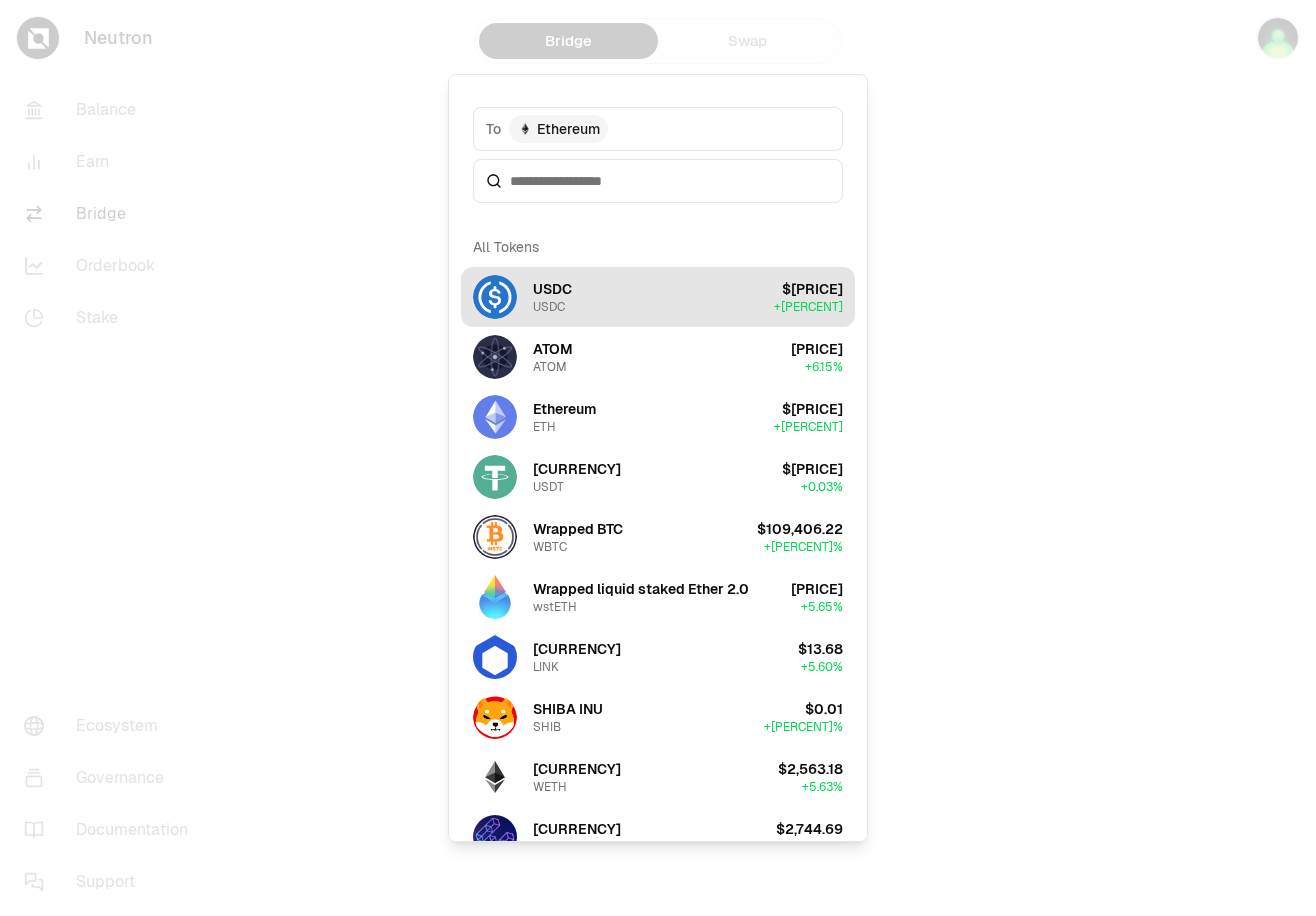 click on "USDC USDC $1.00 + 0.00%" at bounding box center [658, 297] 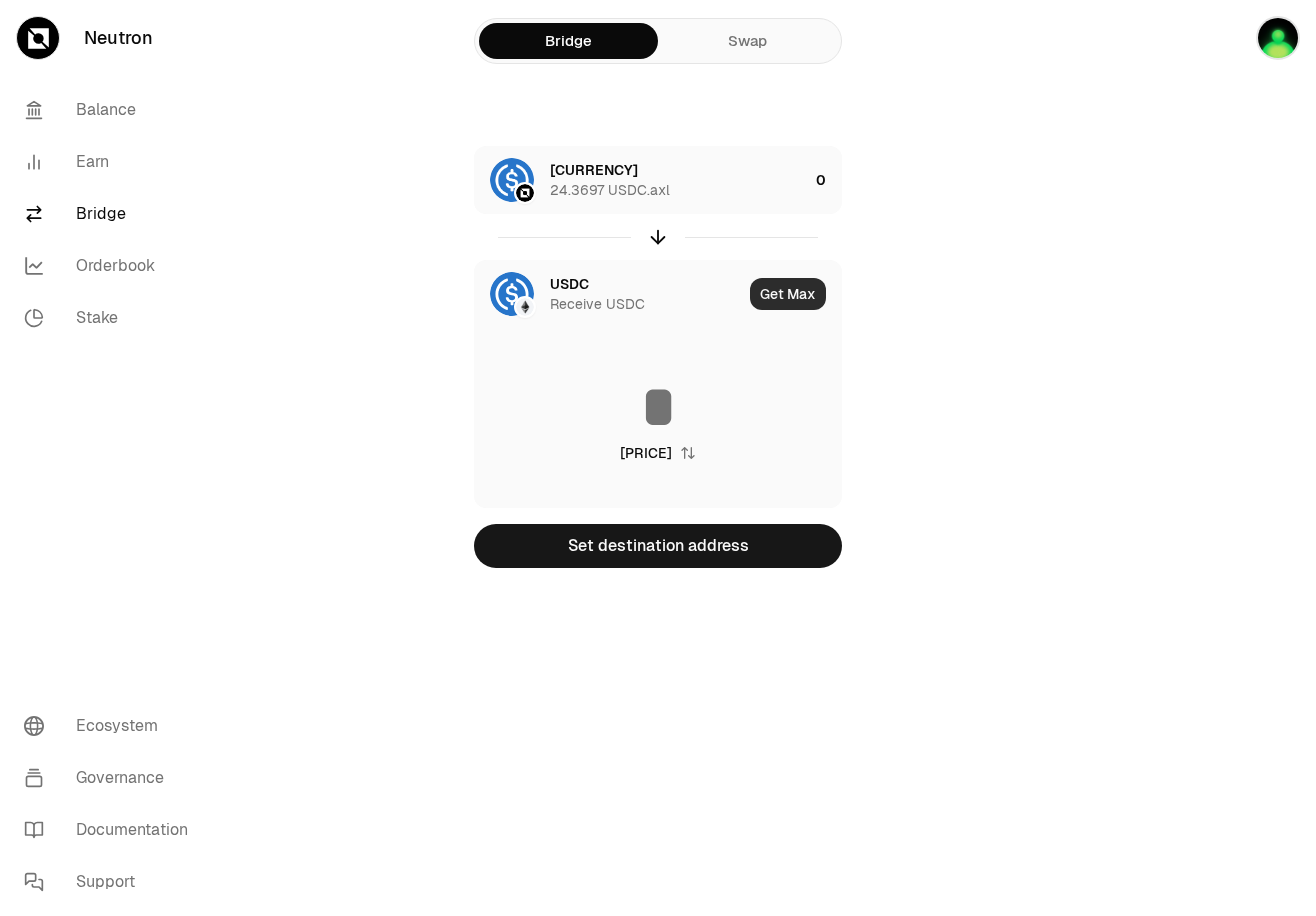 click on "Get Max" at bounding box center [788, 294] 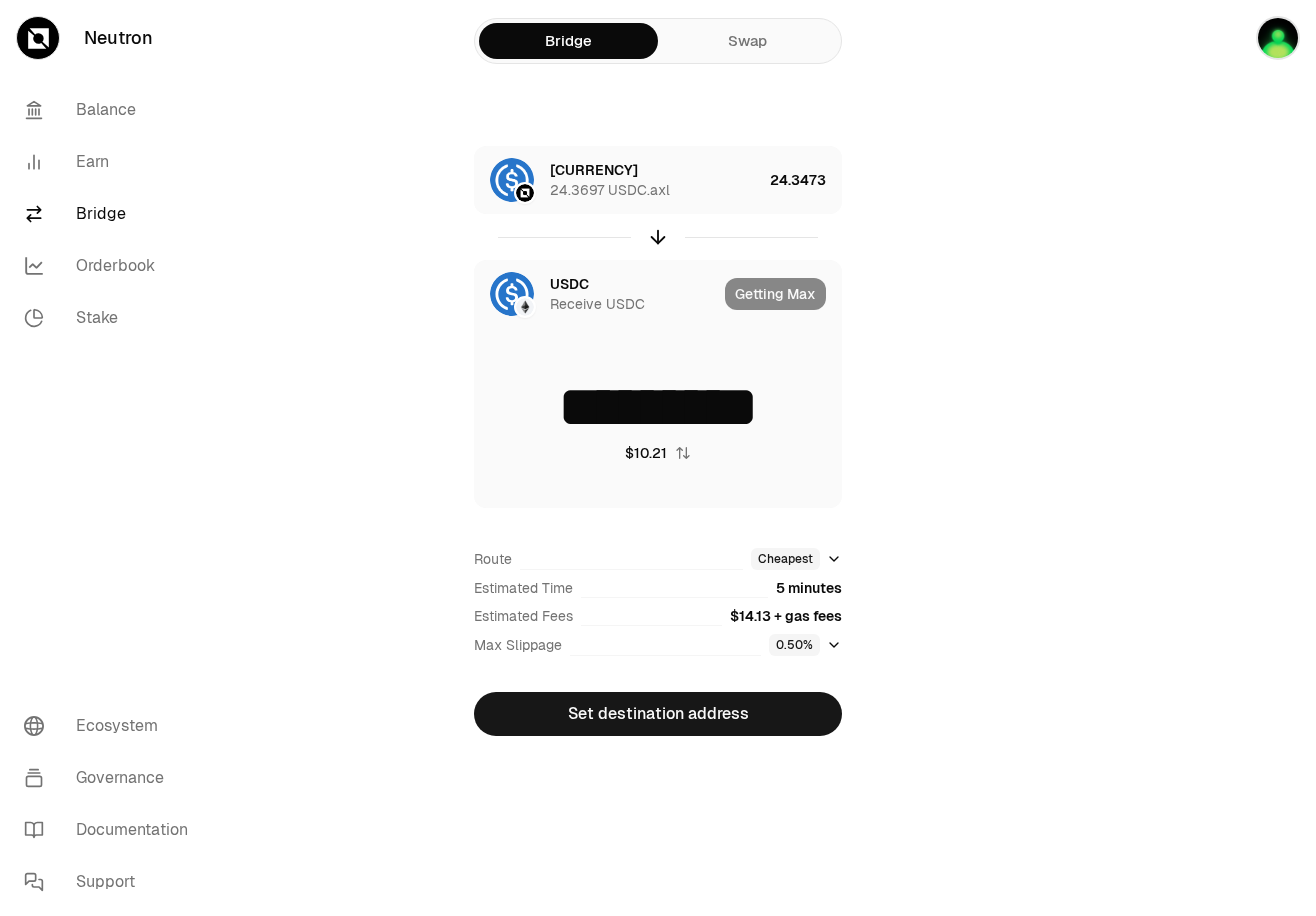 click on "[TOKEN] Receive [TOKEN]" at bounding box center (633, 294) 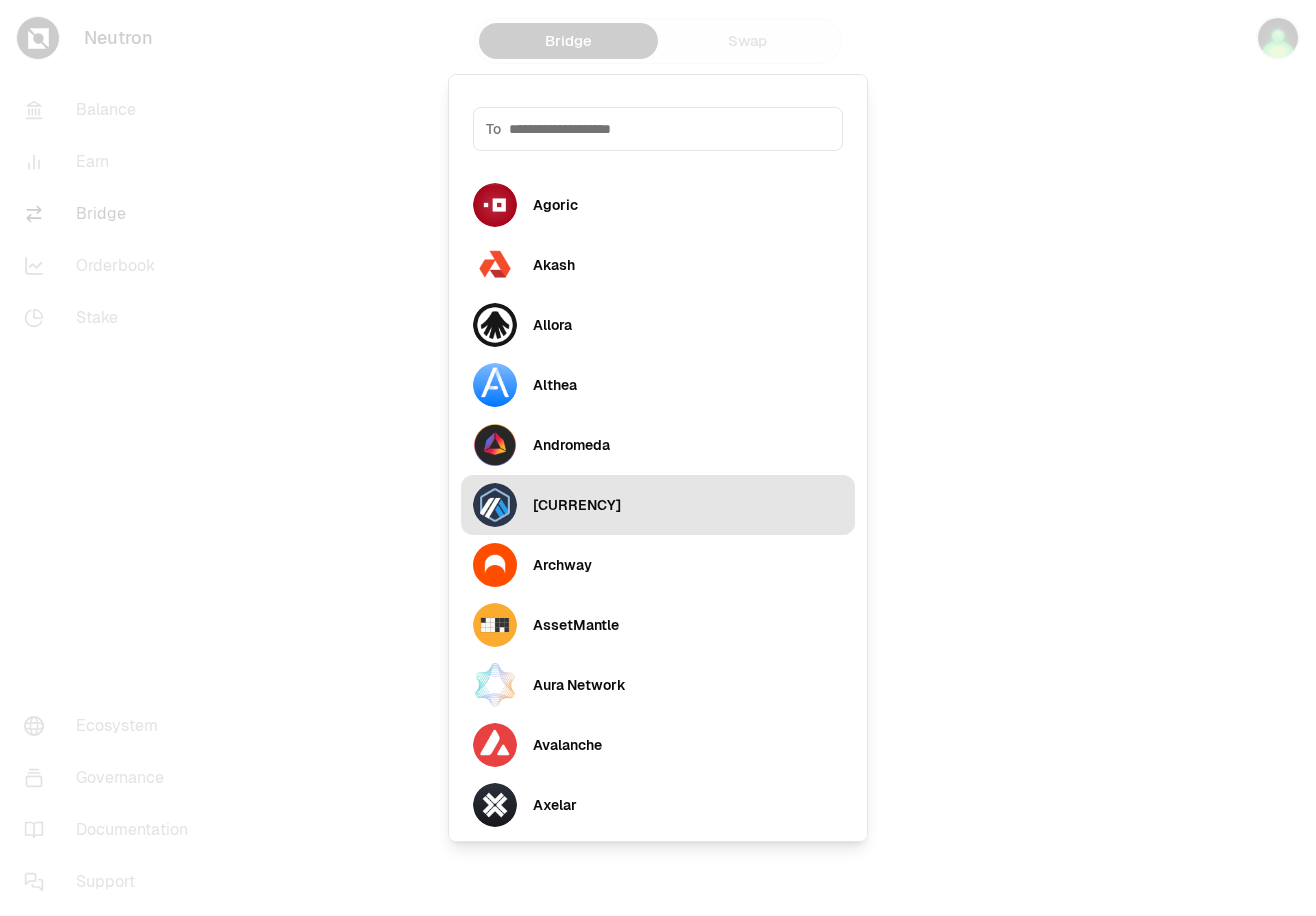 click on "[CURRENCY]" at bounding box center [577, 505] 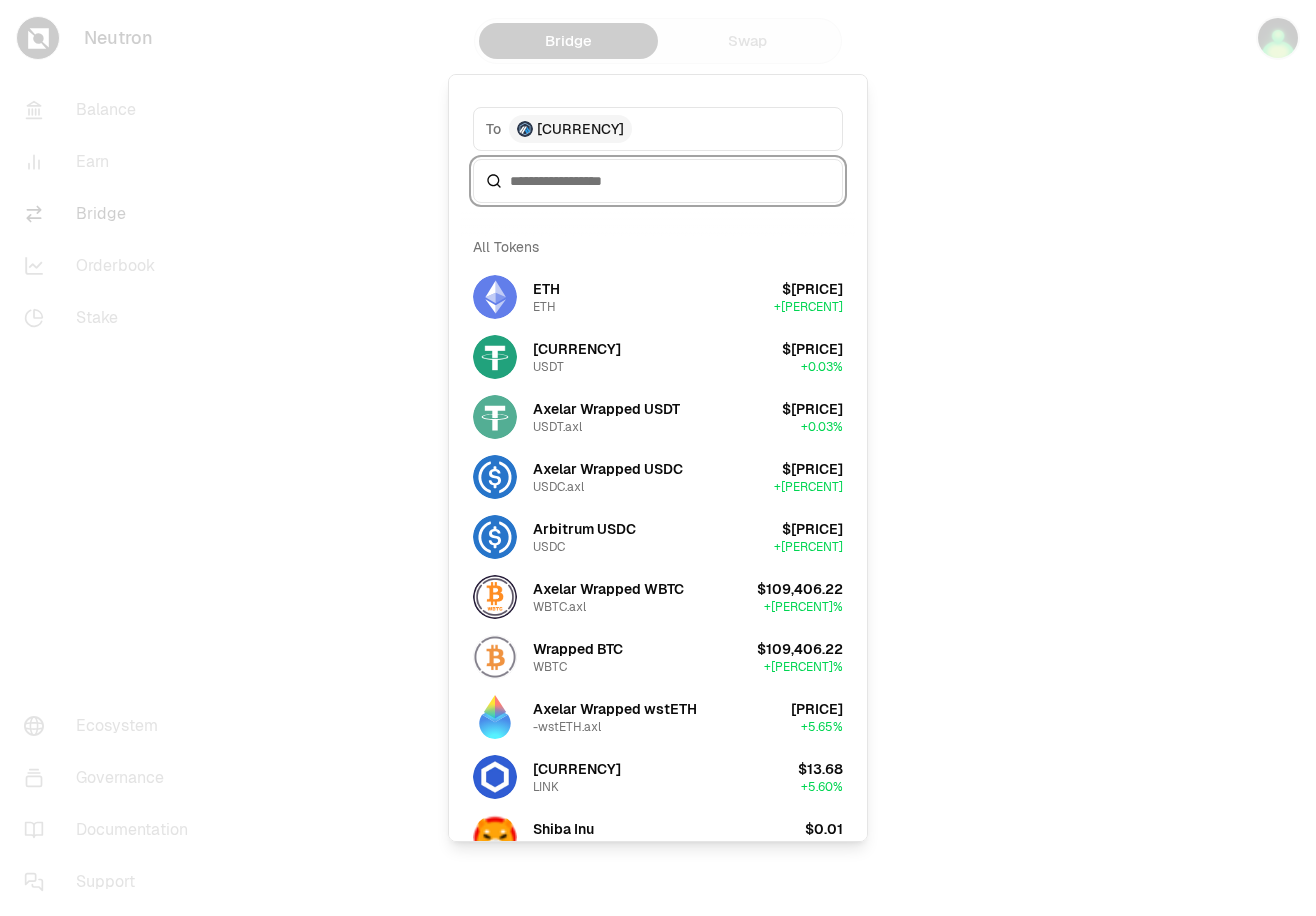 click at bounding box center (670, 181) 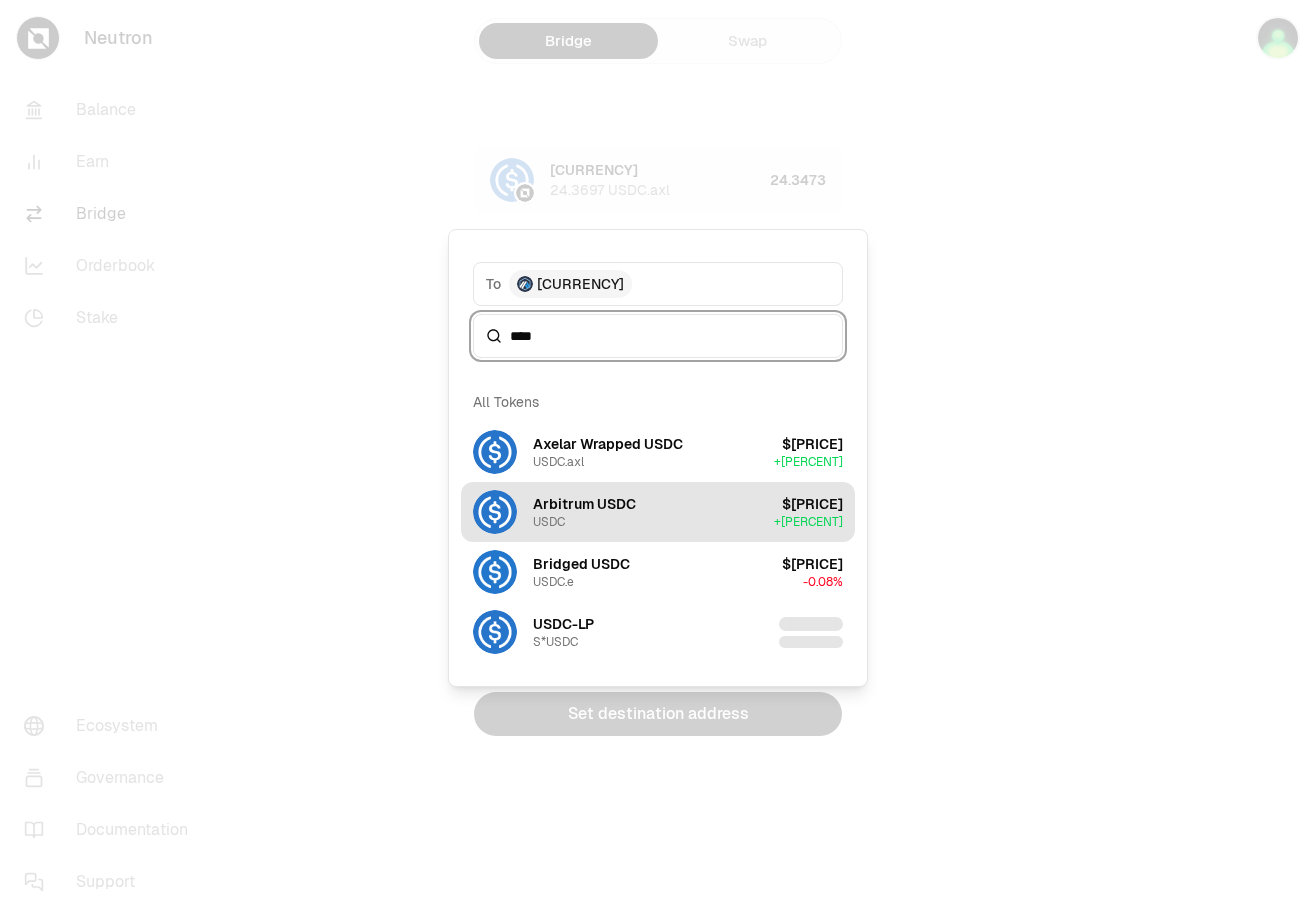 type on "****" 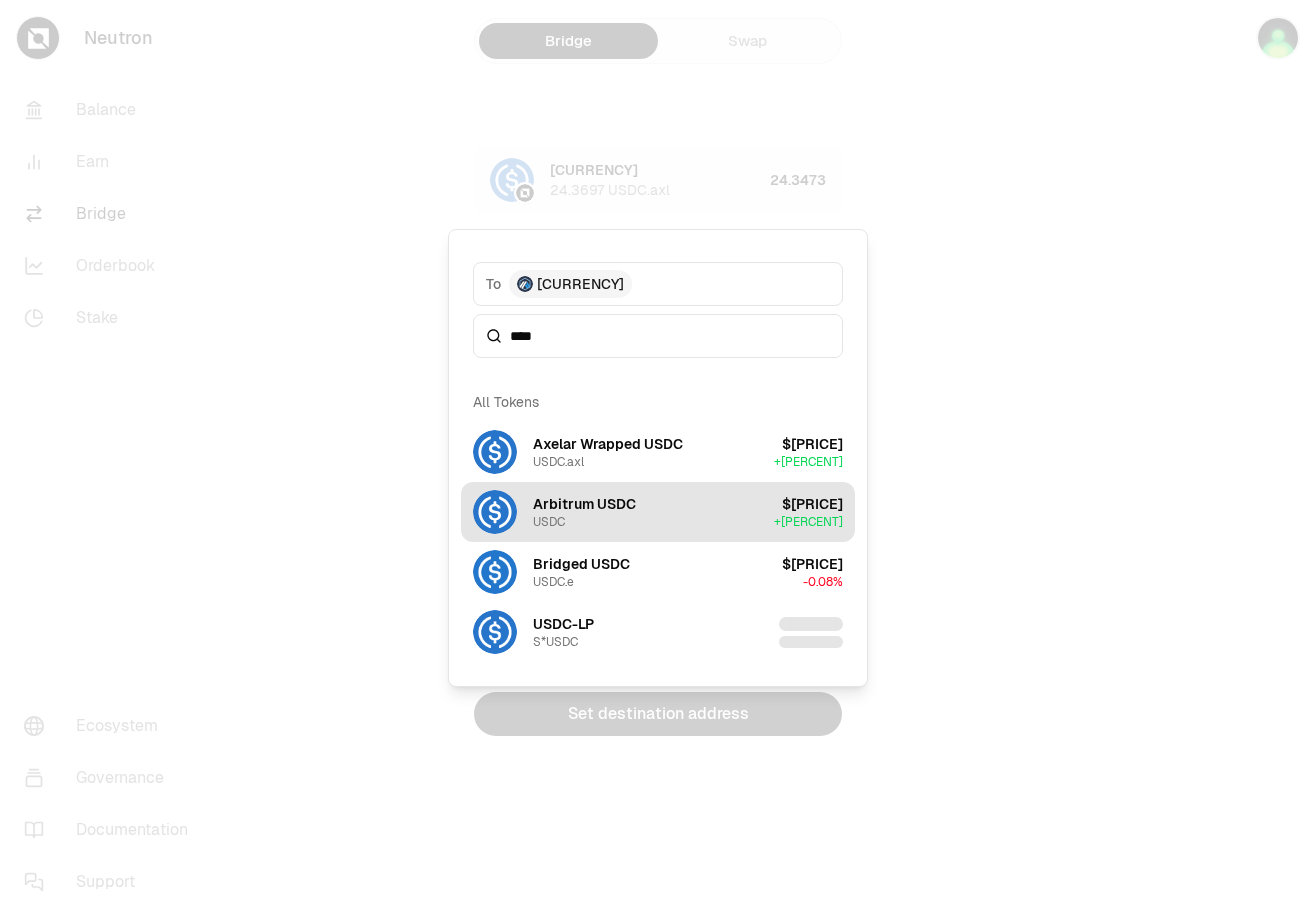 click on "[CURRENCY]" at bounding box center [584, 512] 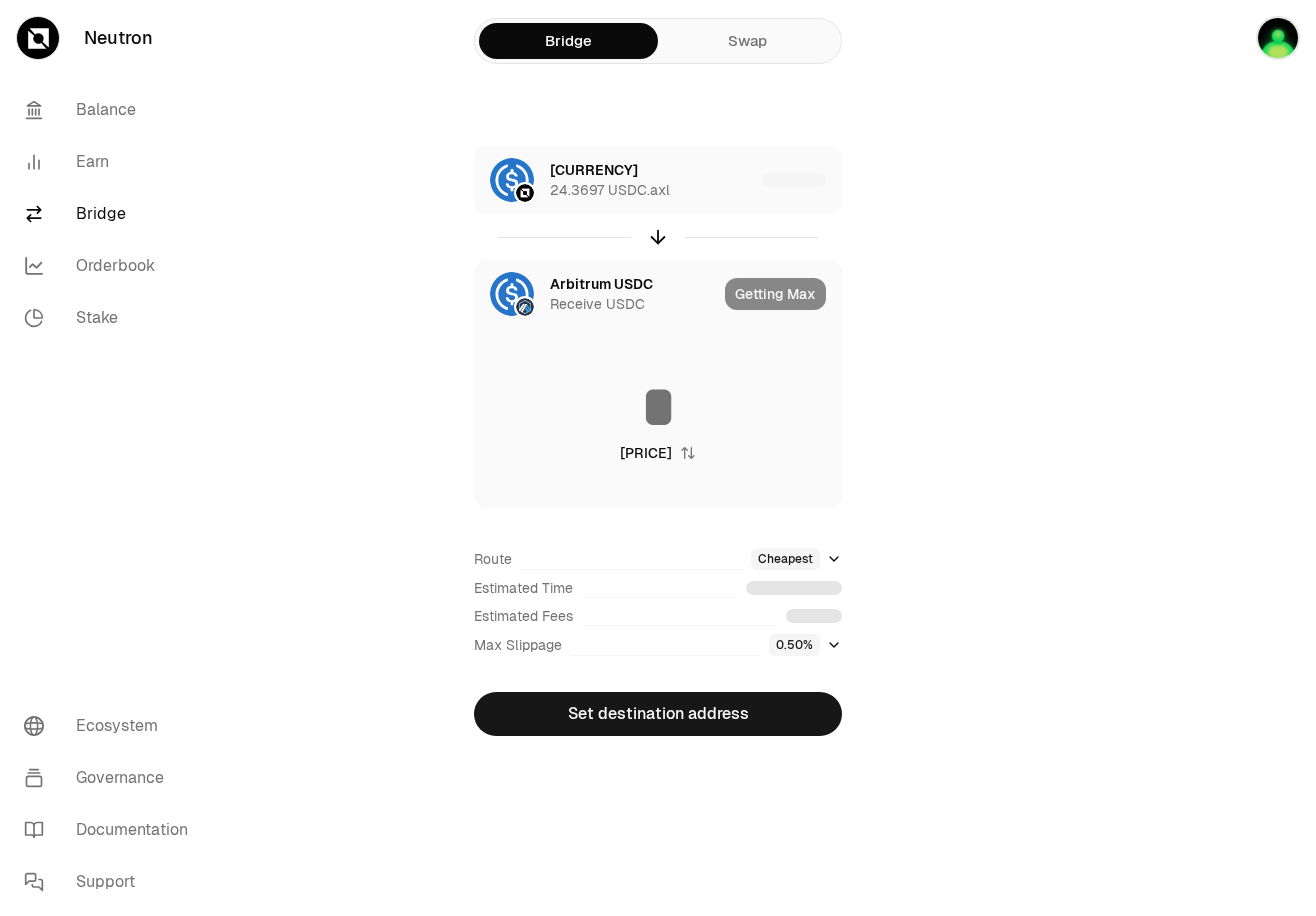 click on "Getting Max" at bounding box center [783, 294] 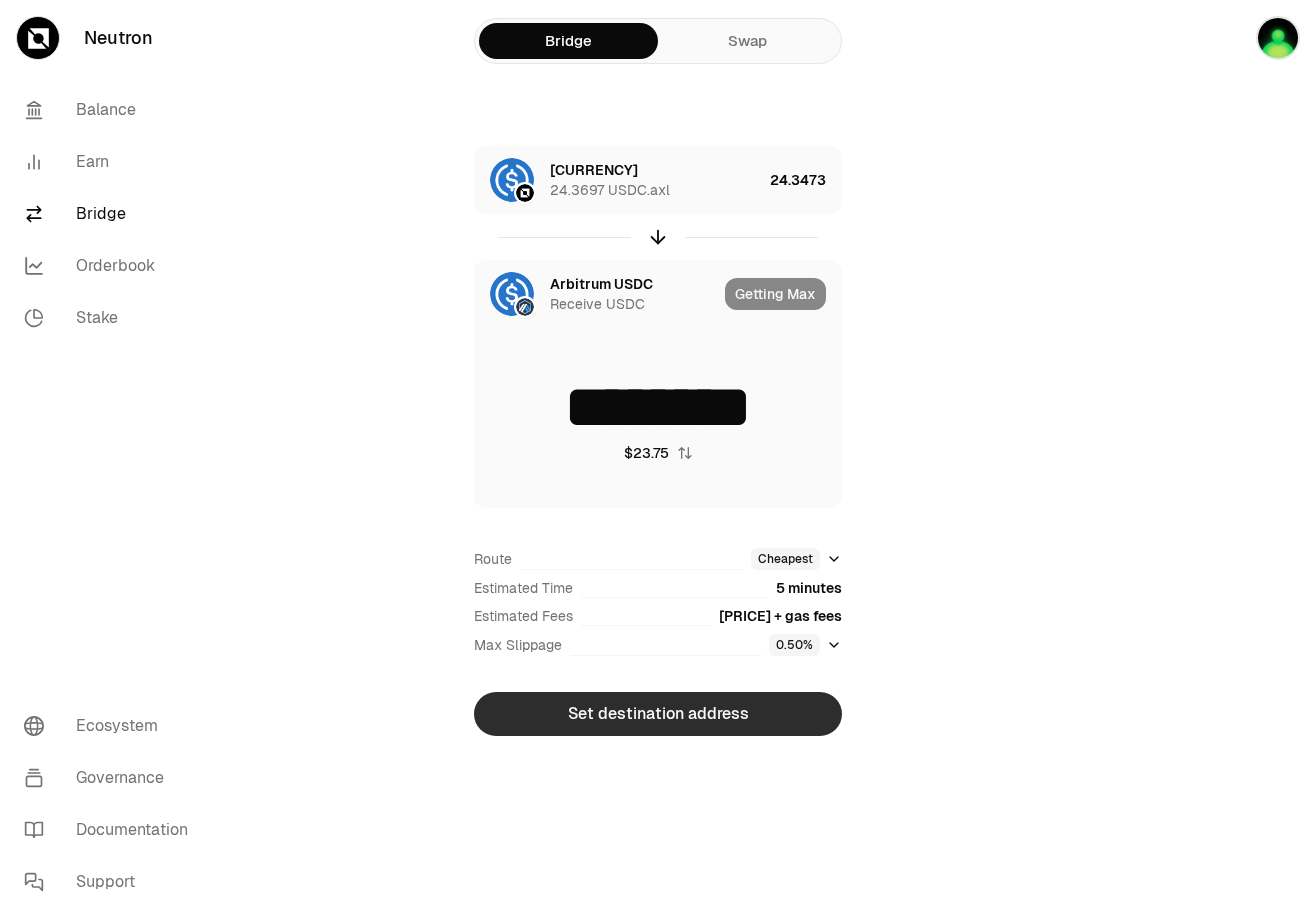 click on "Set destination address" at bounding box center [658, 714] 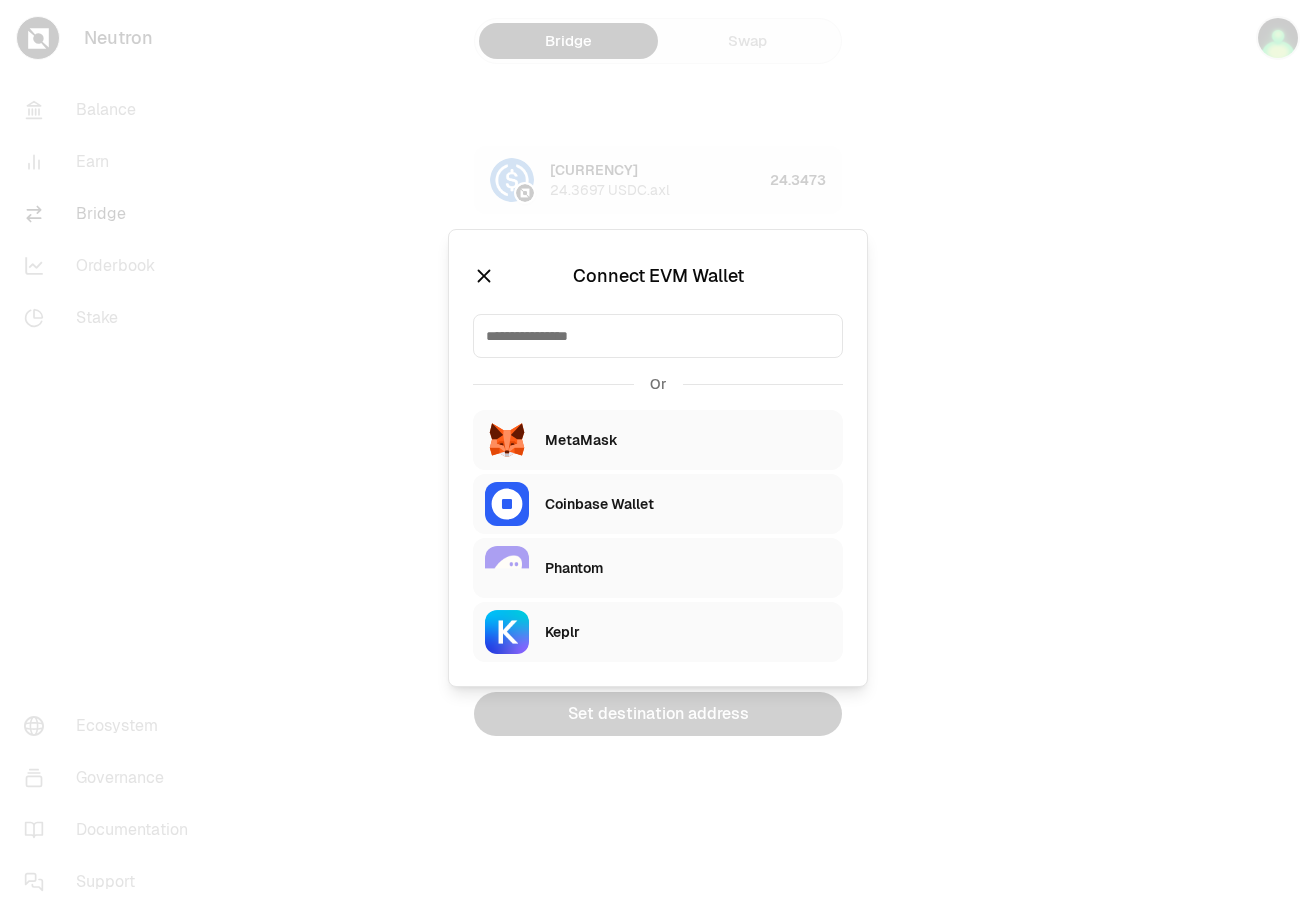 click on "Keplr" at bounding box center (688, 632) 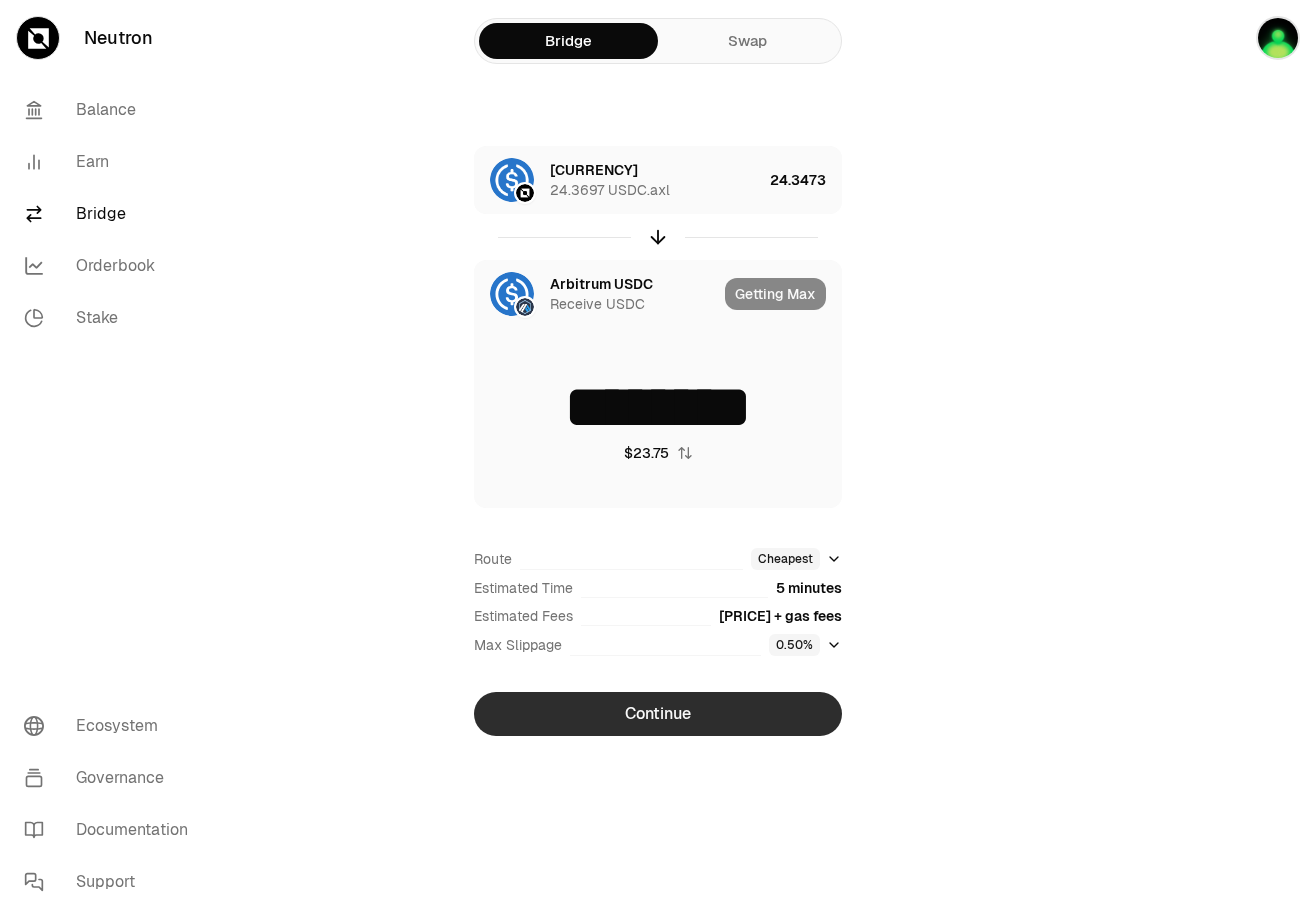 click on "Continue" at bounding box center [658, 714] 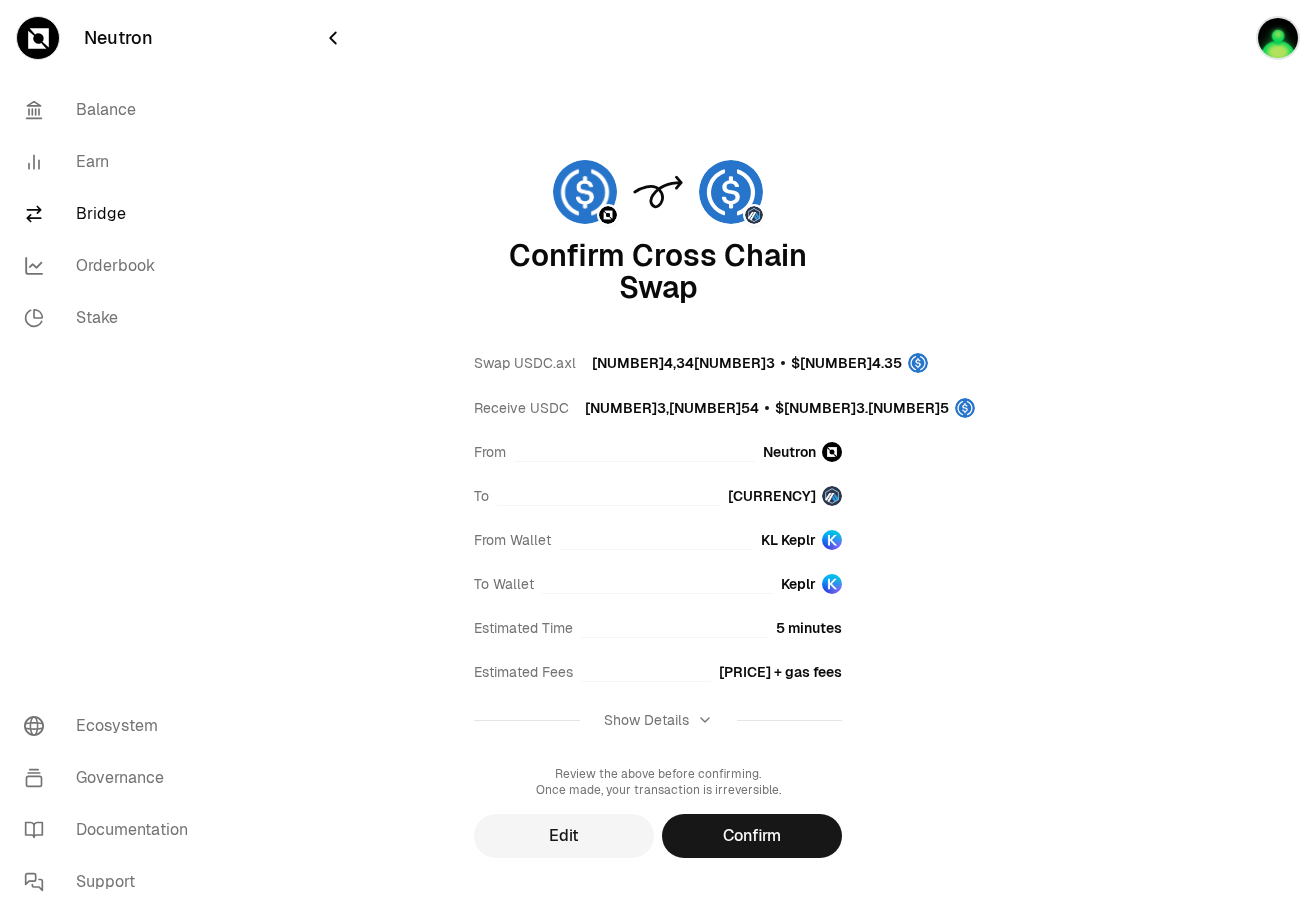 click on "Confirm" at bounding box center (752, 836) 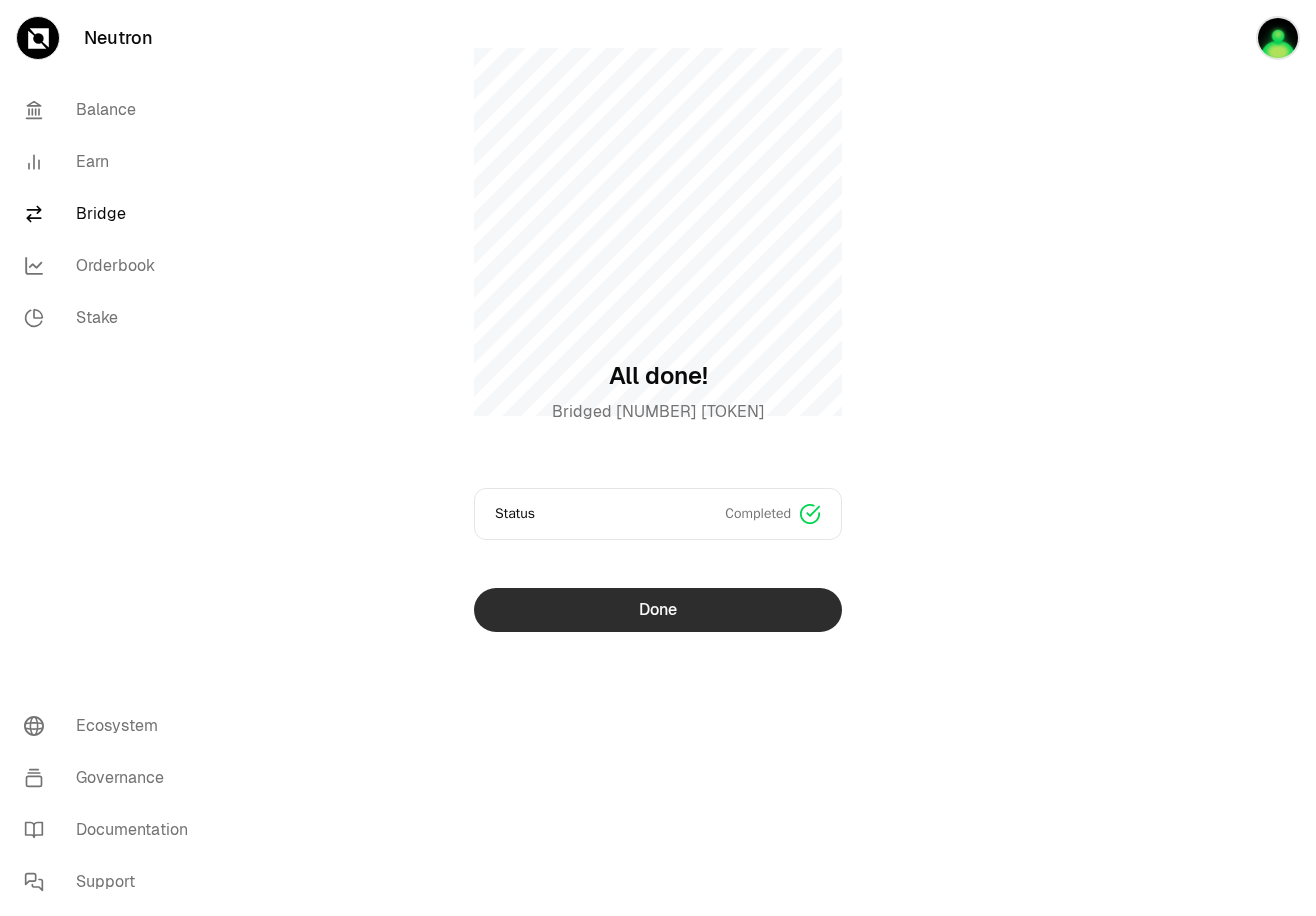 click on "Done" at bounding box center (658, 610) 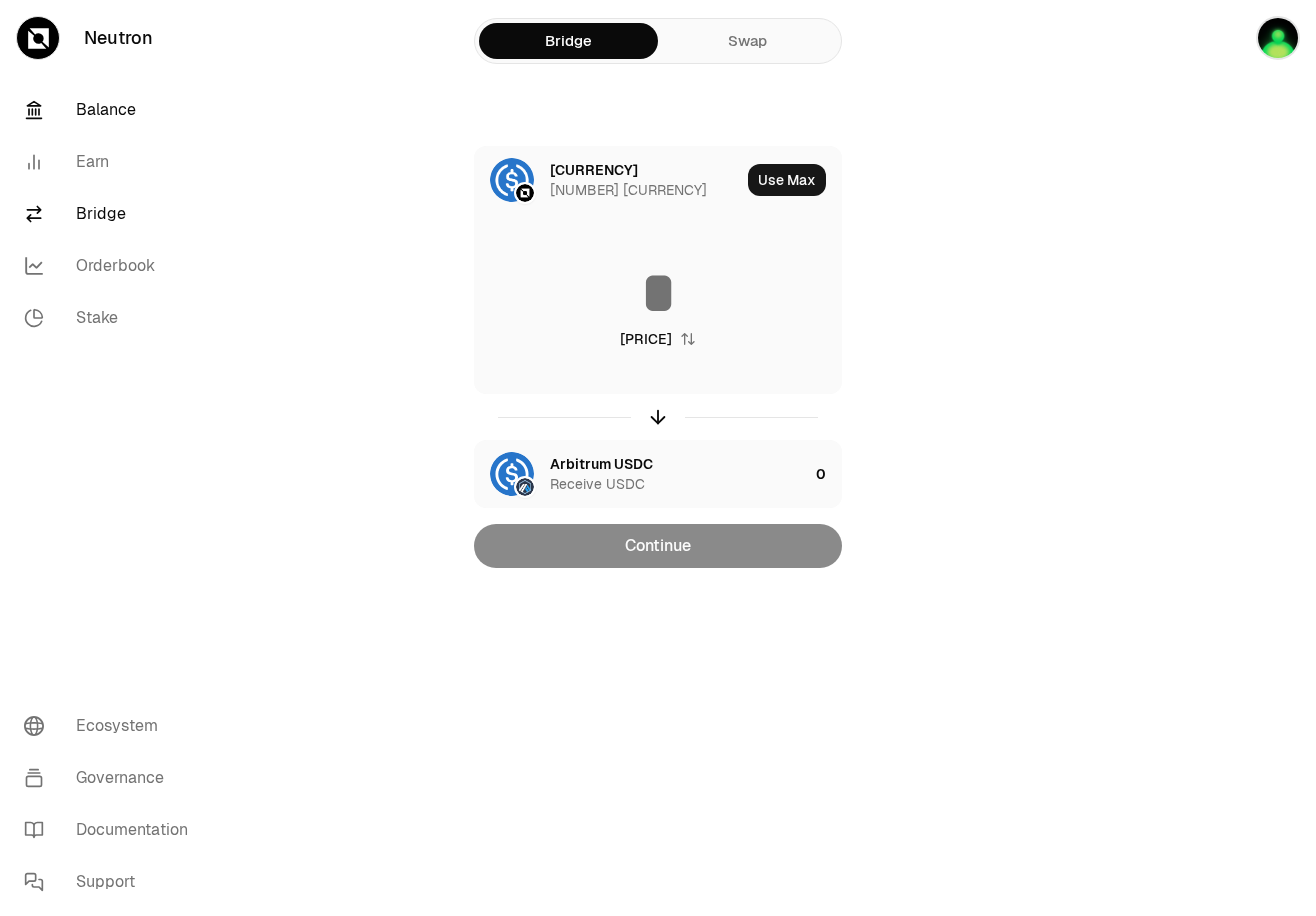 click on "Balance" at bounding box center [112, 110] 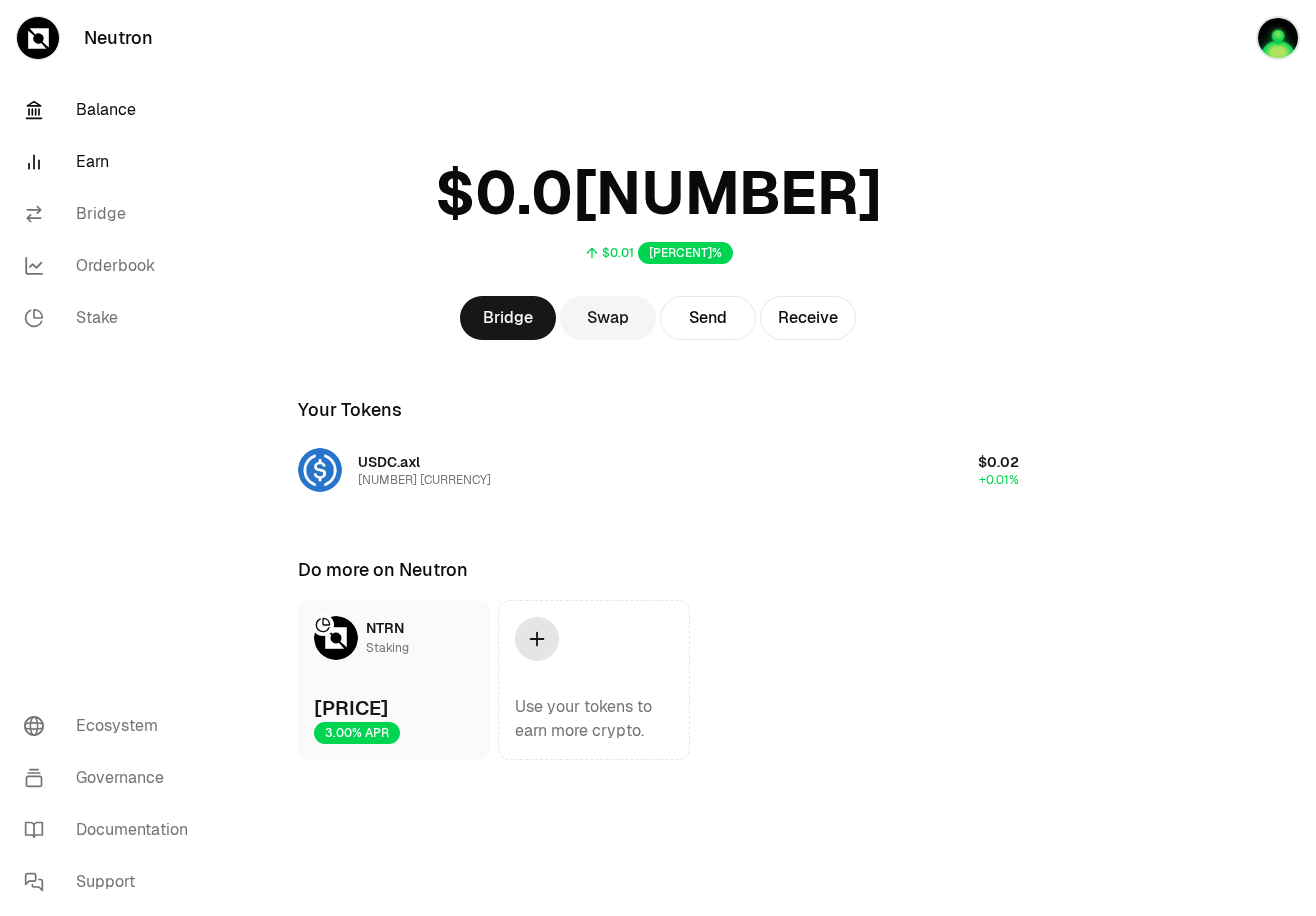click on "Earn" at bounding box center (112, 162) 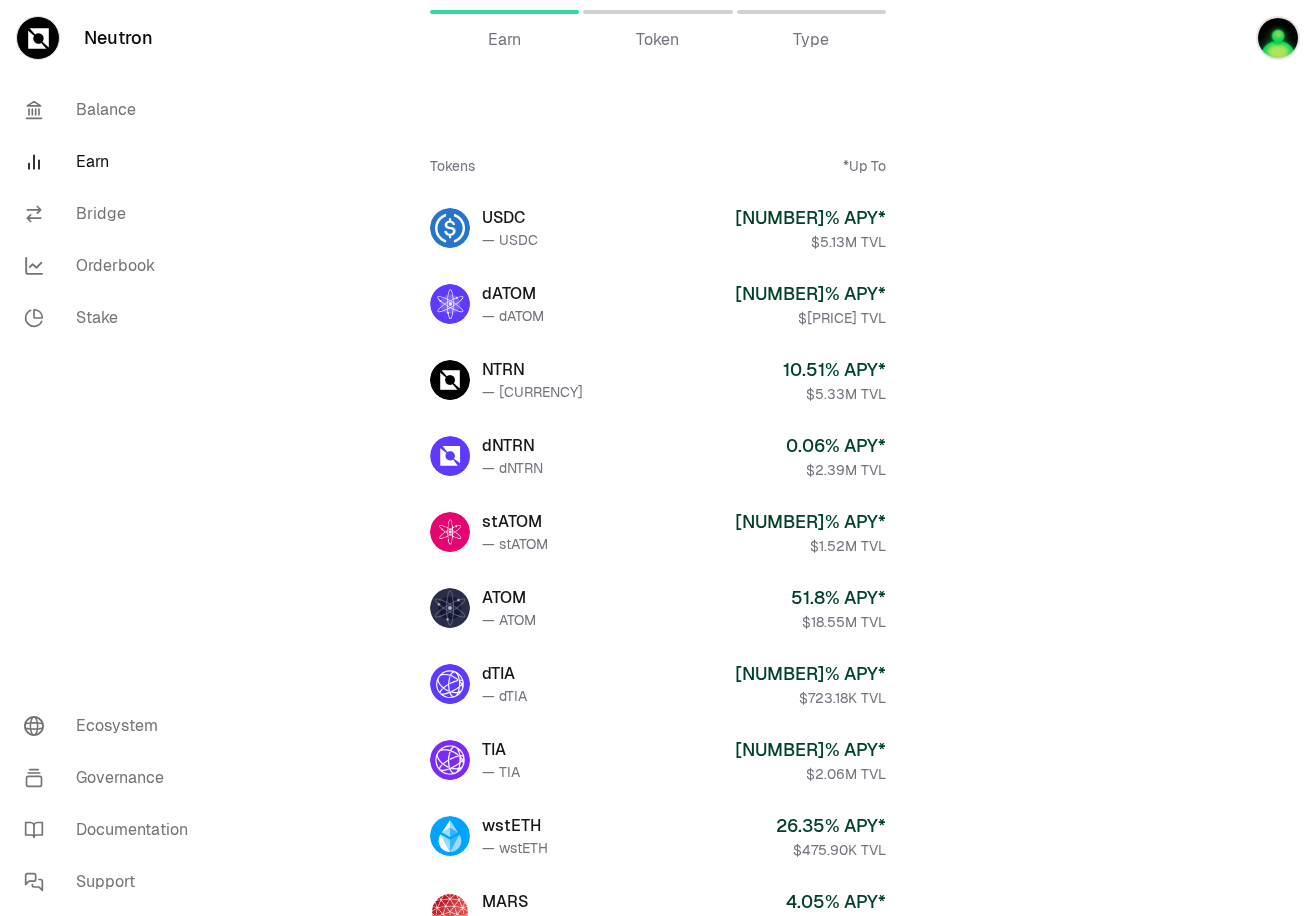 scroll, scrollTop: 0, scrollLeft: 0, axis: both 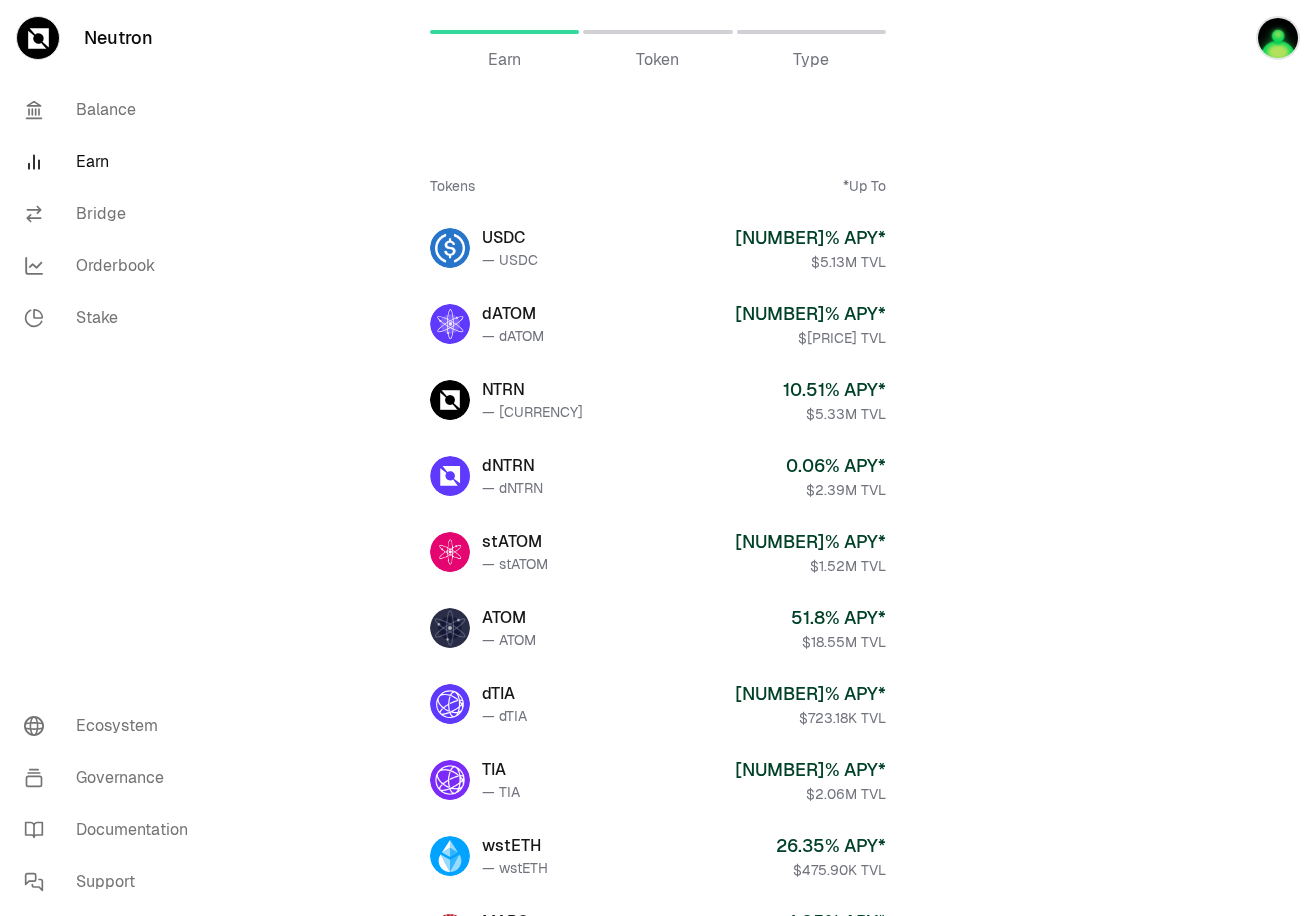 click on "Token" at bounding box center (657, 60) 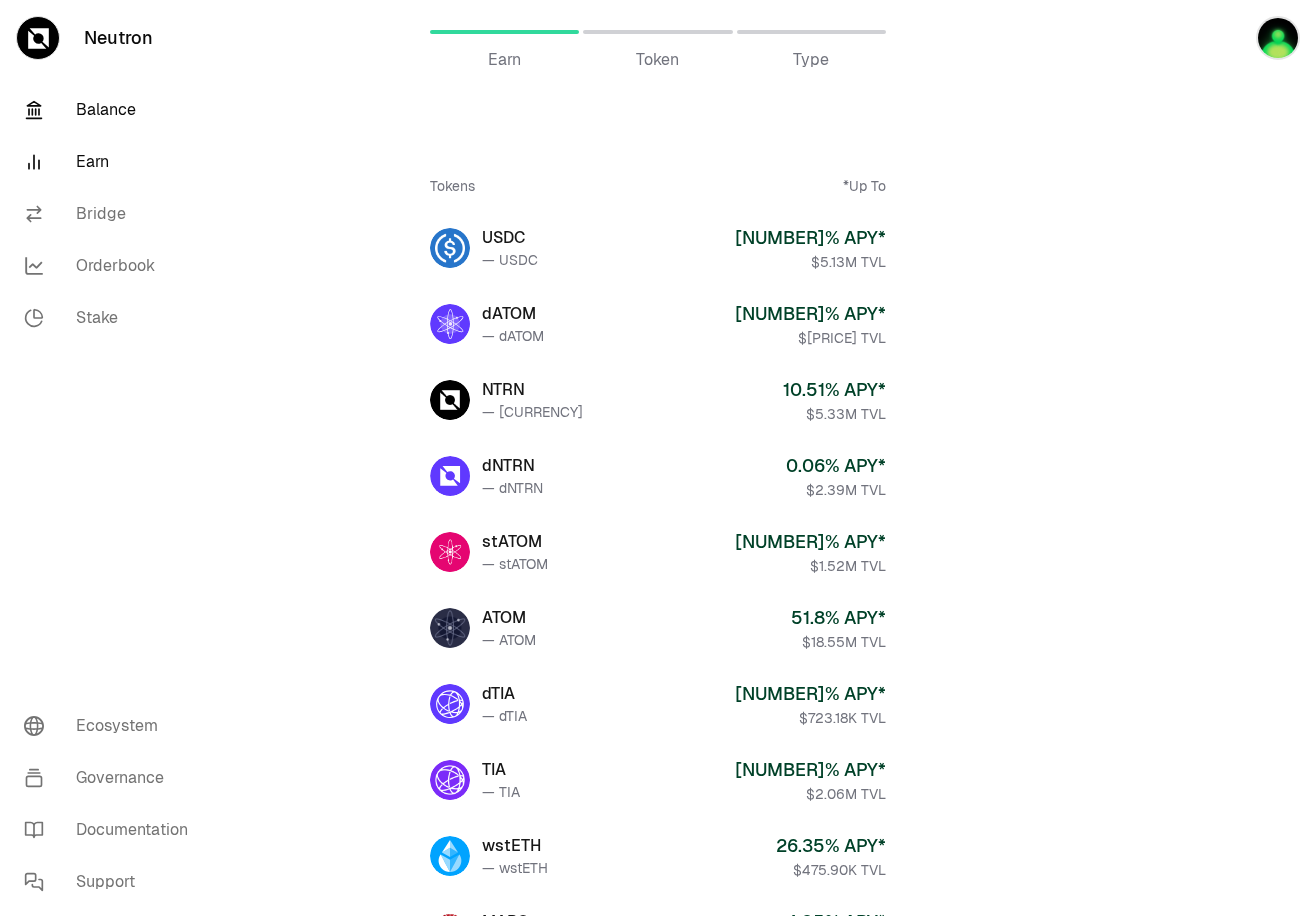 click on "Balance" at bounding box center (112, 110) 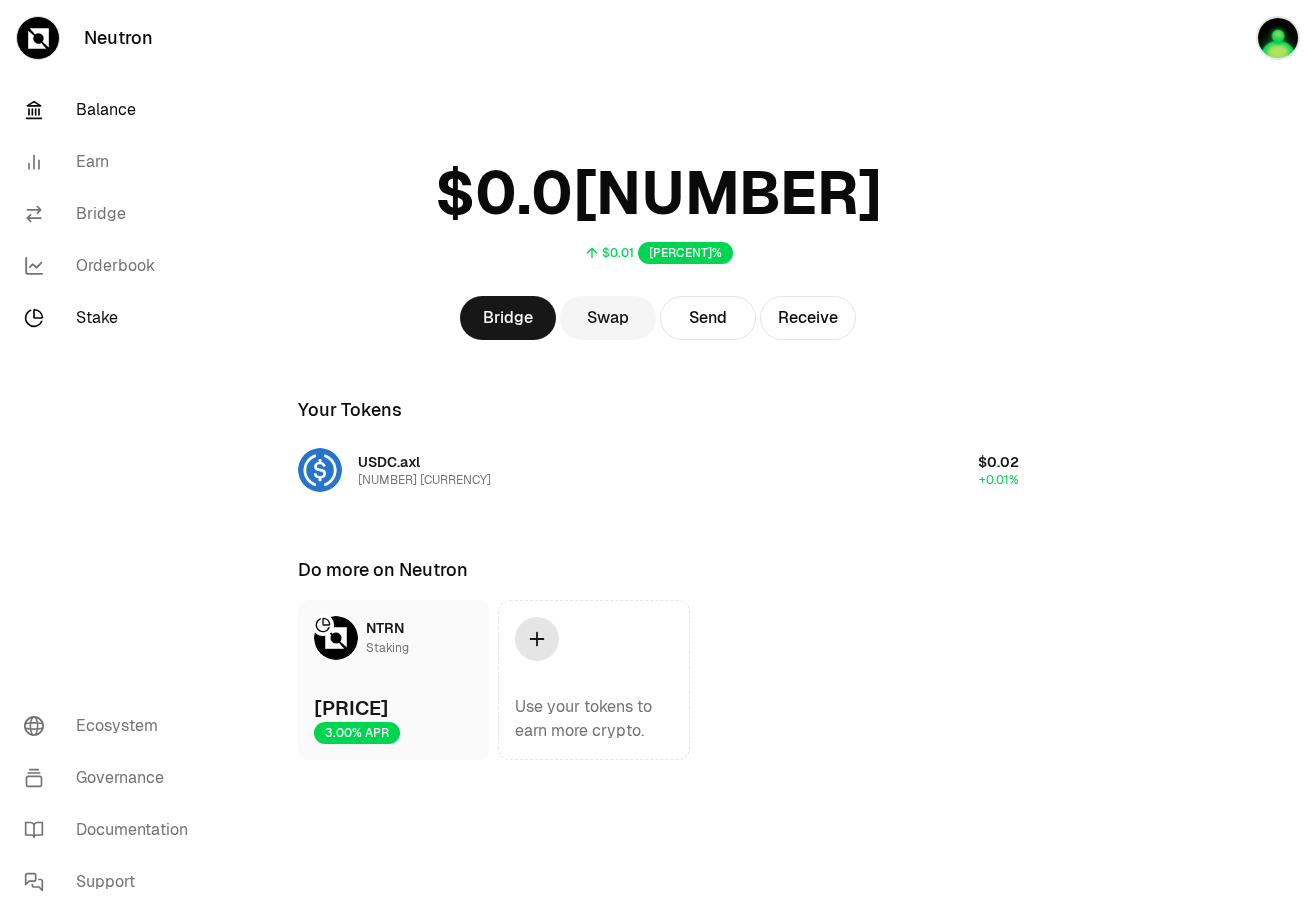click on "Stake" at bounding box center (112, 318) 